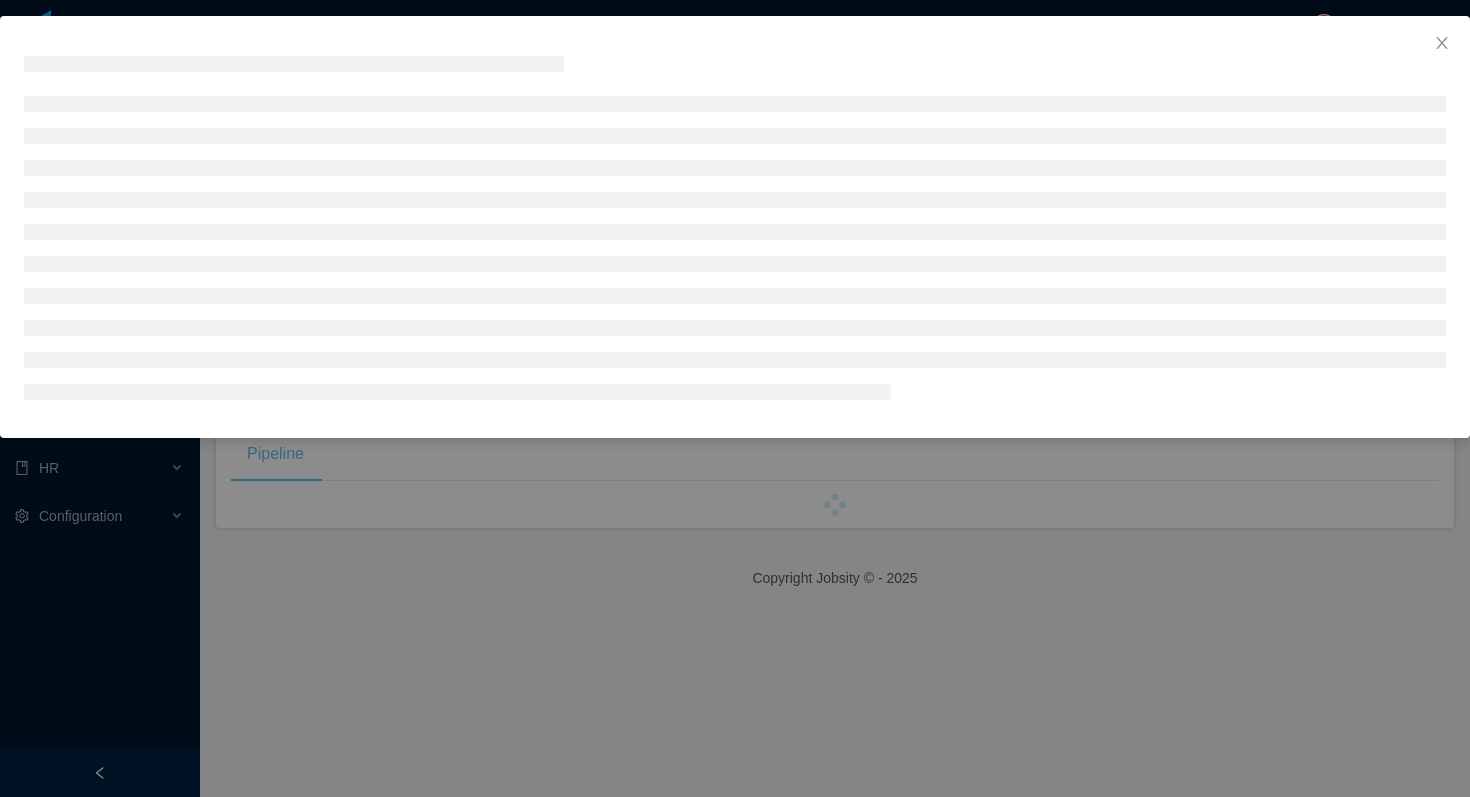 scroll, scrollTop: 0, scrollLeft: 0, axis: both 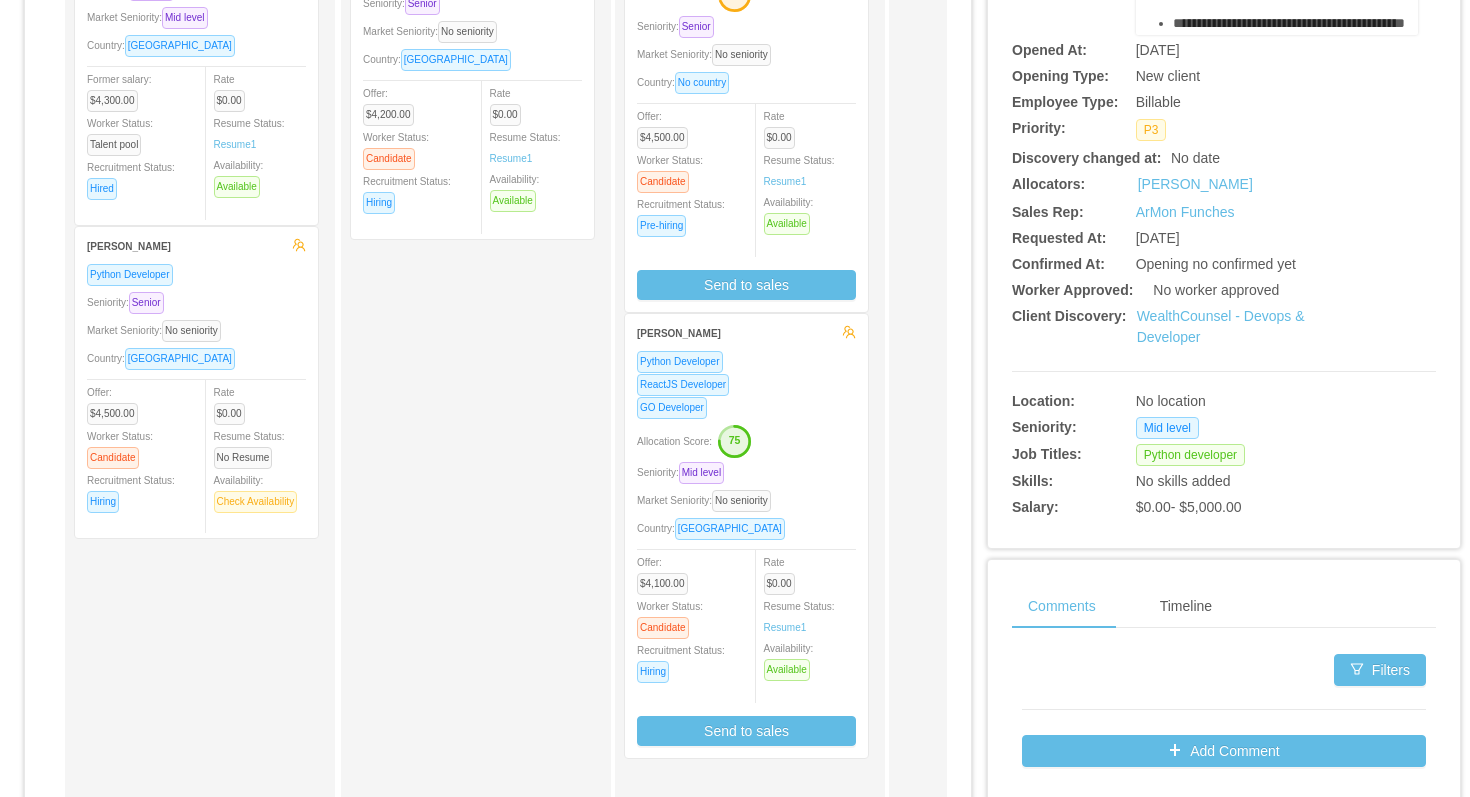 click on "GO Developer" at bounding box center [746, 407] 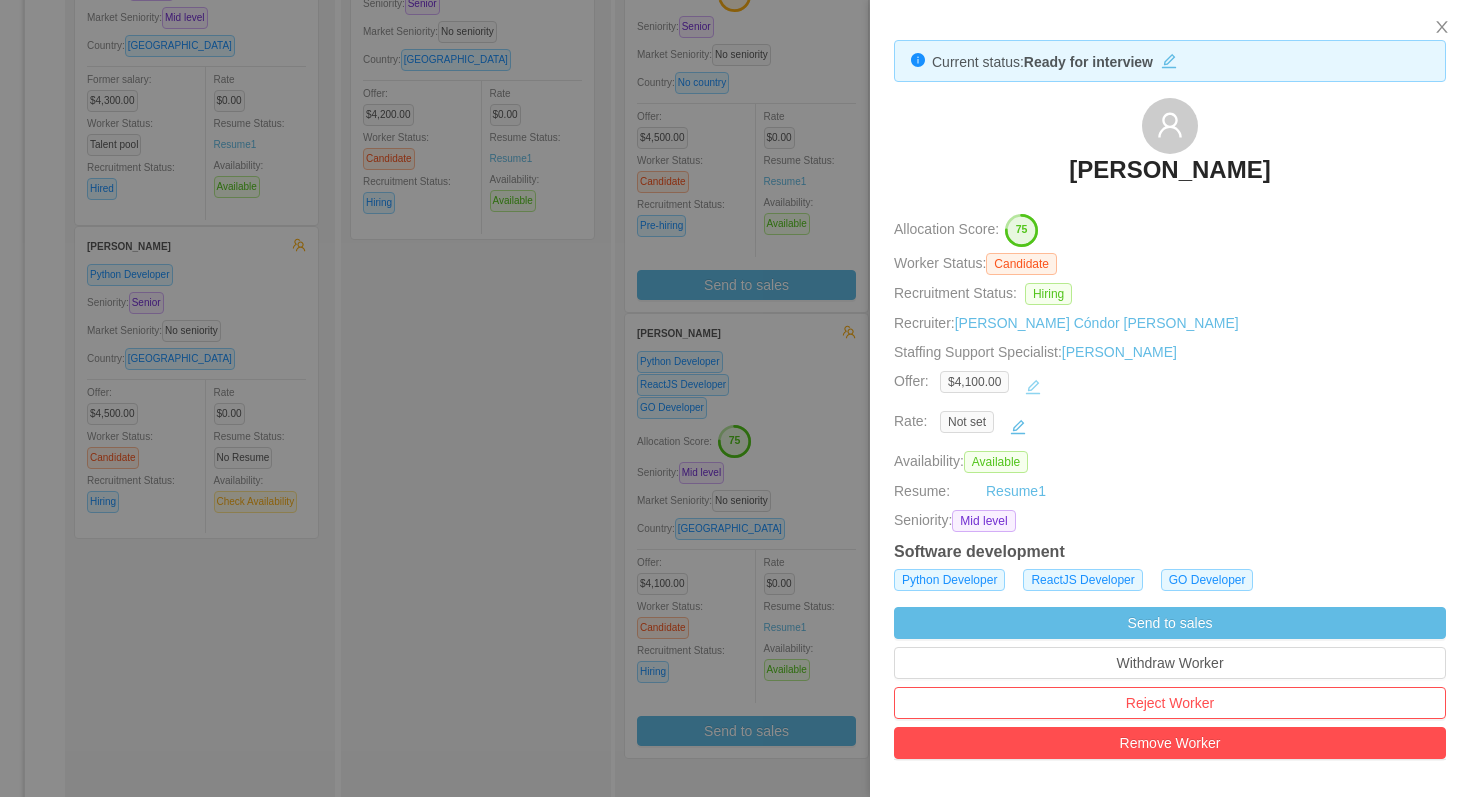 click at bounding box center [1033, 387] 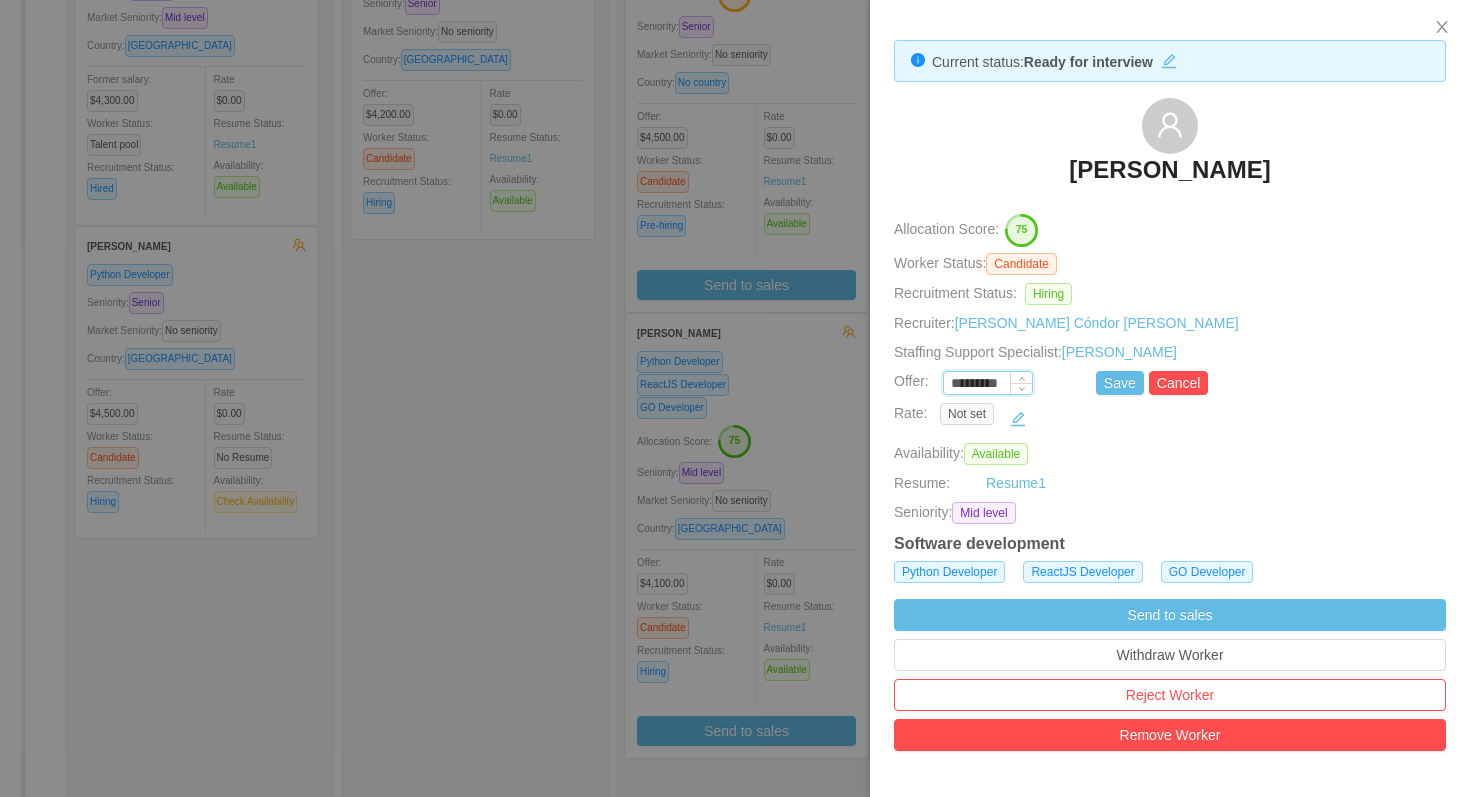 click on "*********" at bounding box center [988, 384] 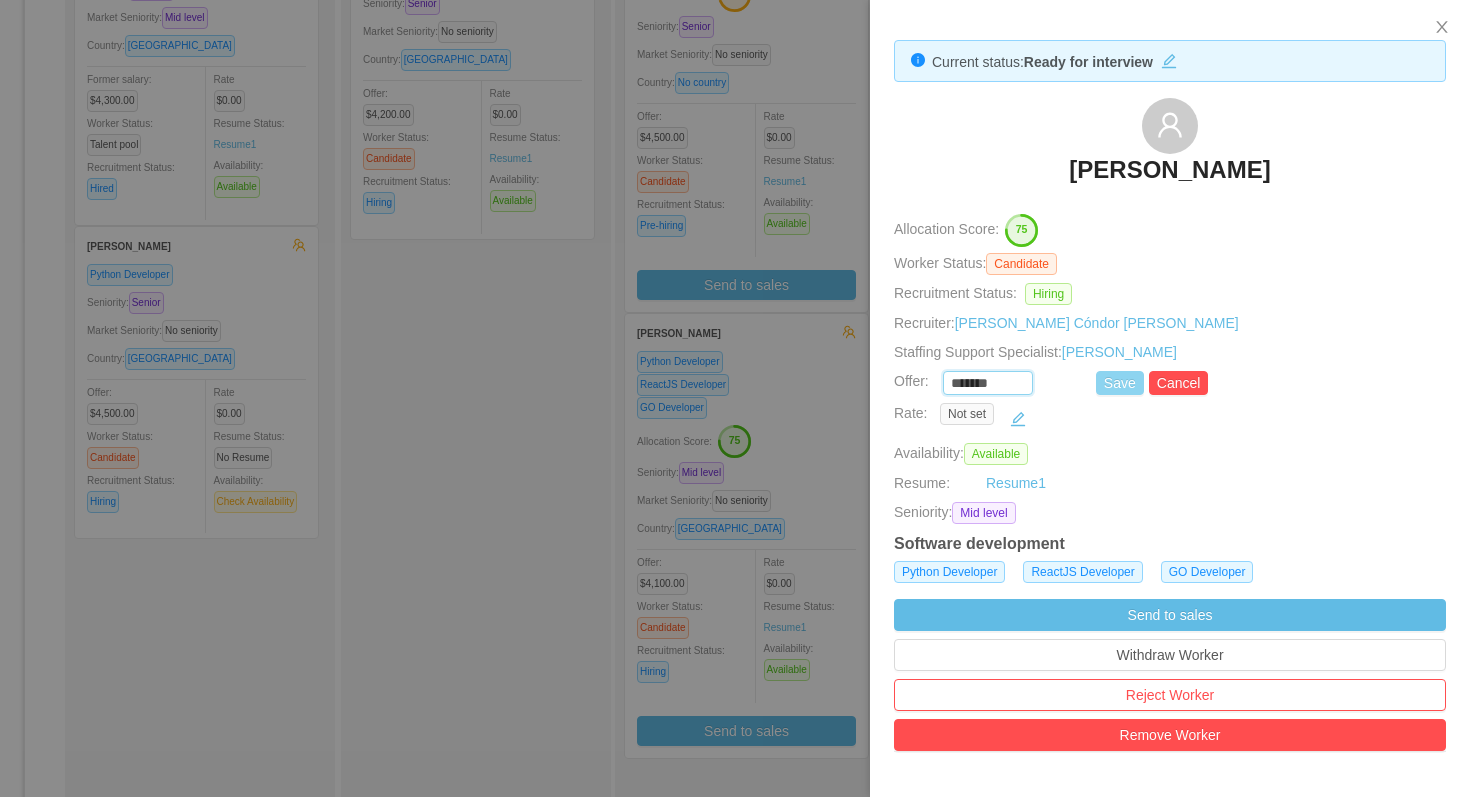 click on "Save" at bounding box center [1120, 383] 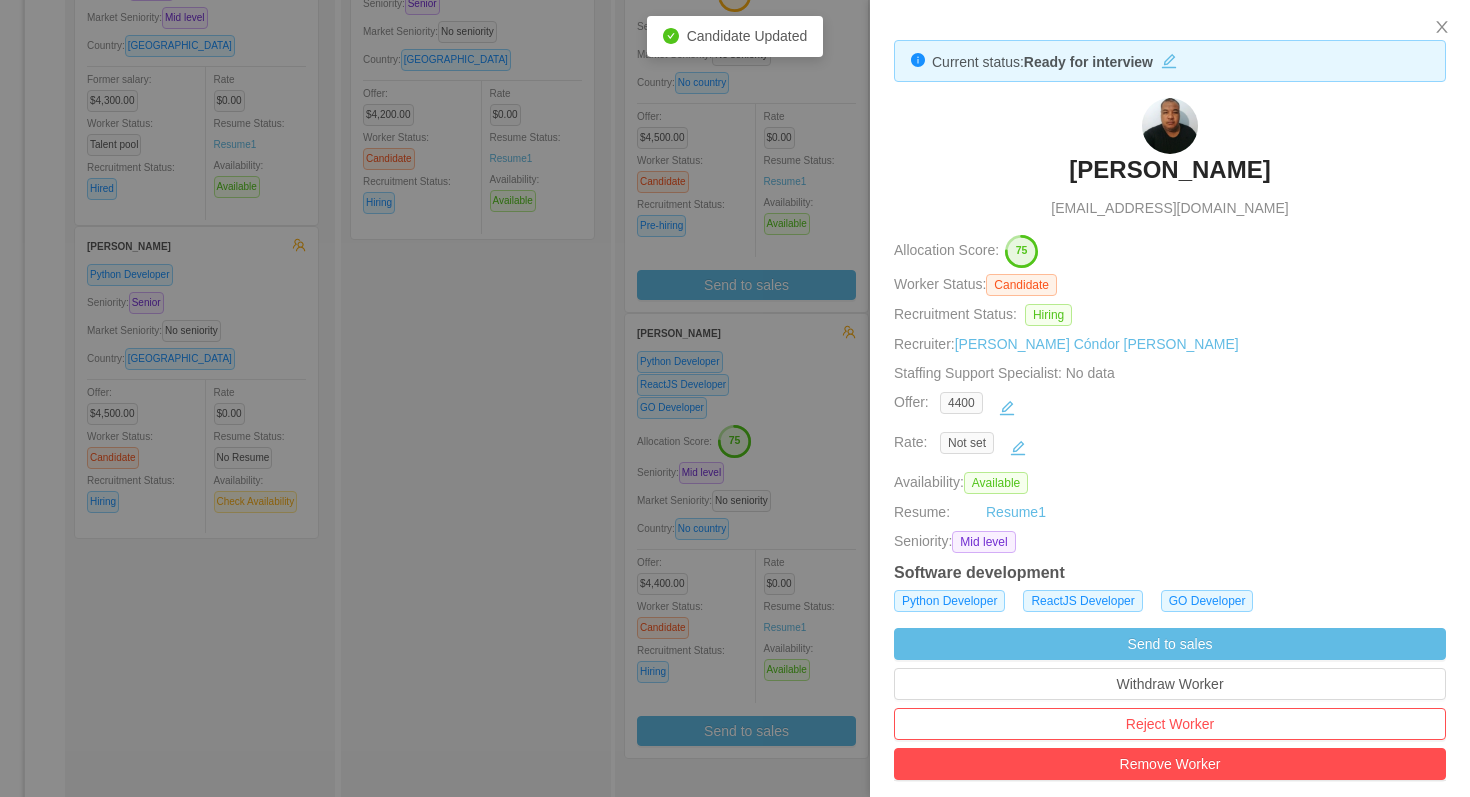 click at bounding box center (735, 398) 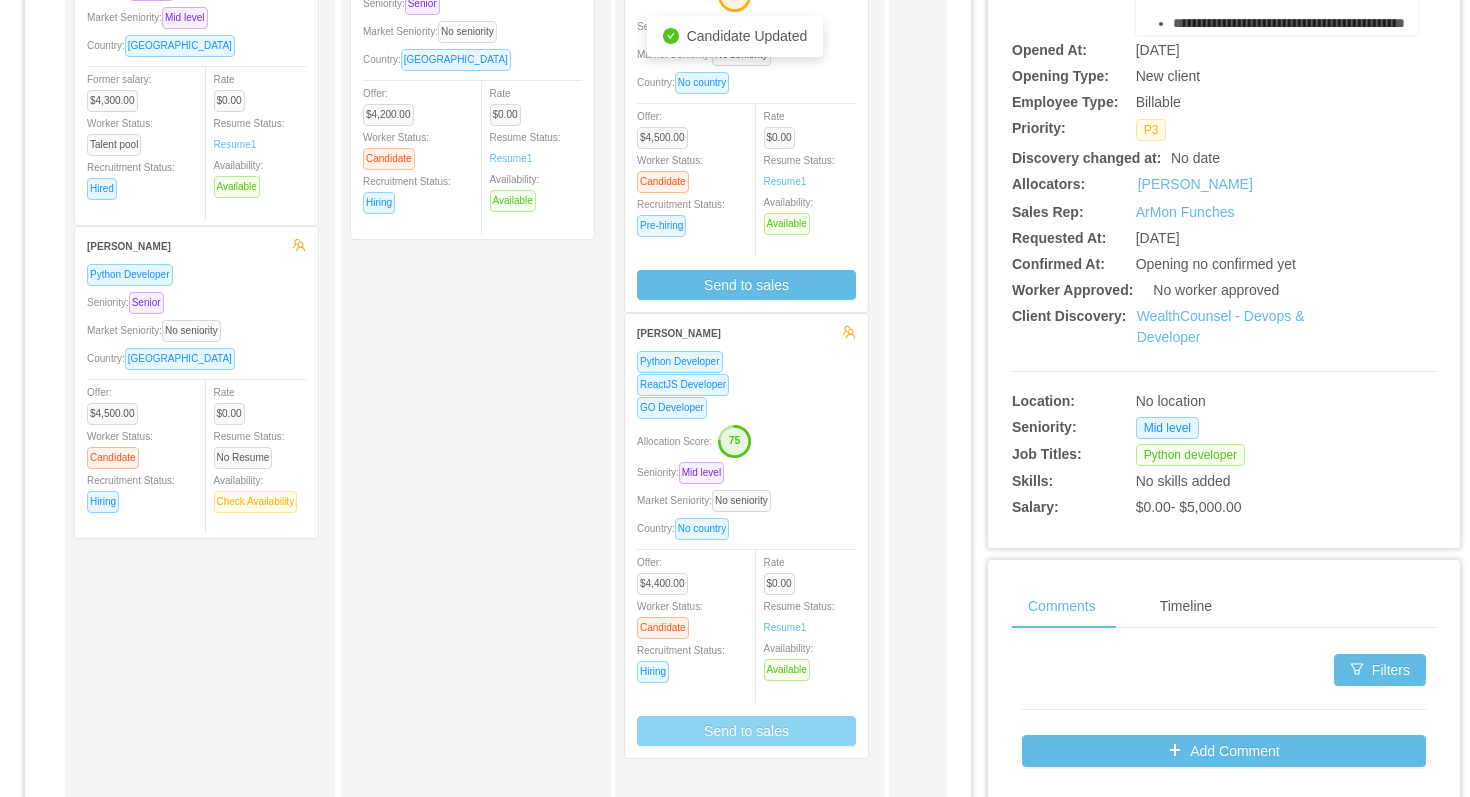 click on "Send to sales" at bounding box center [746, 731] 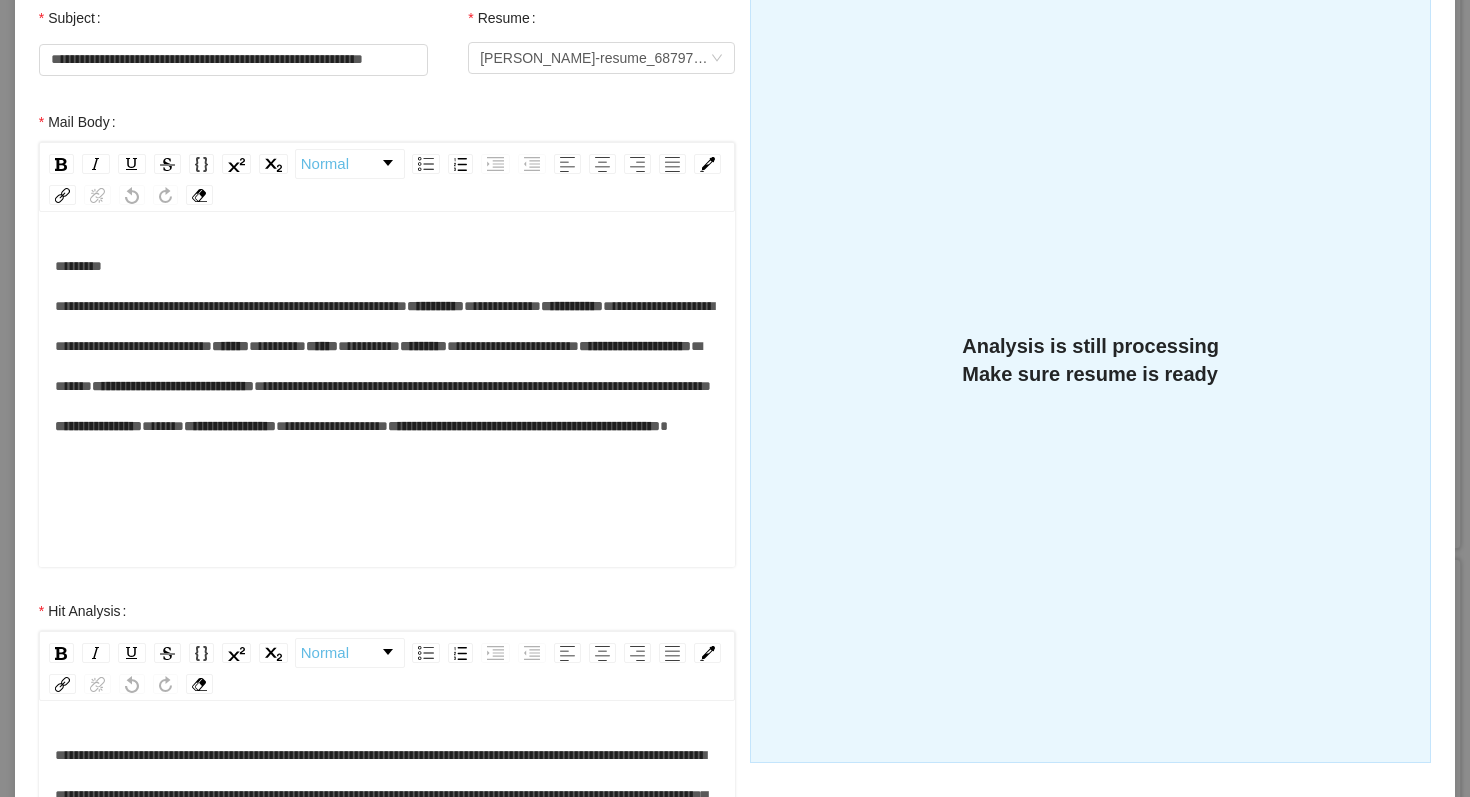 scroll, scrollTop: 264, scrollLeft: 0, axis: vertical 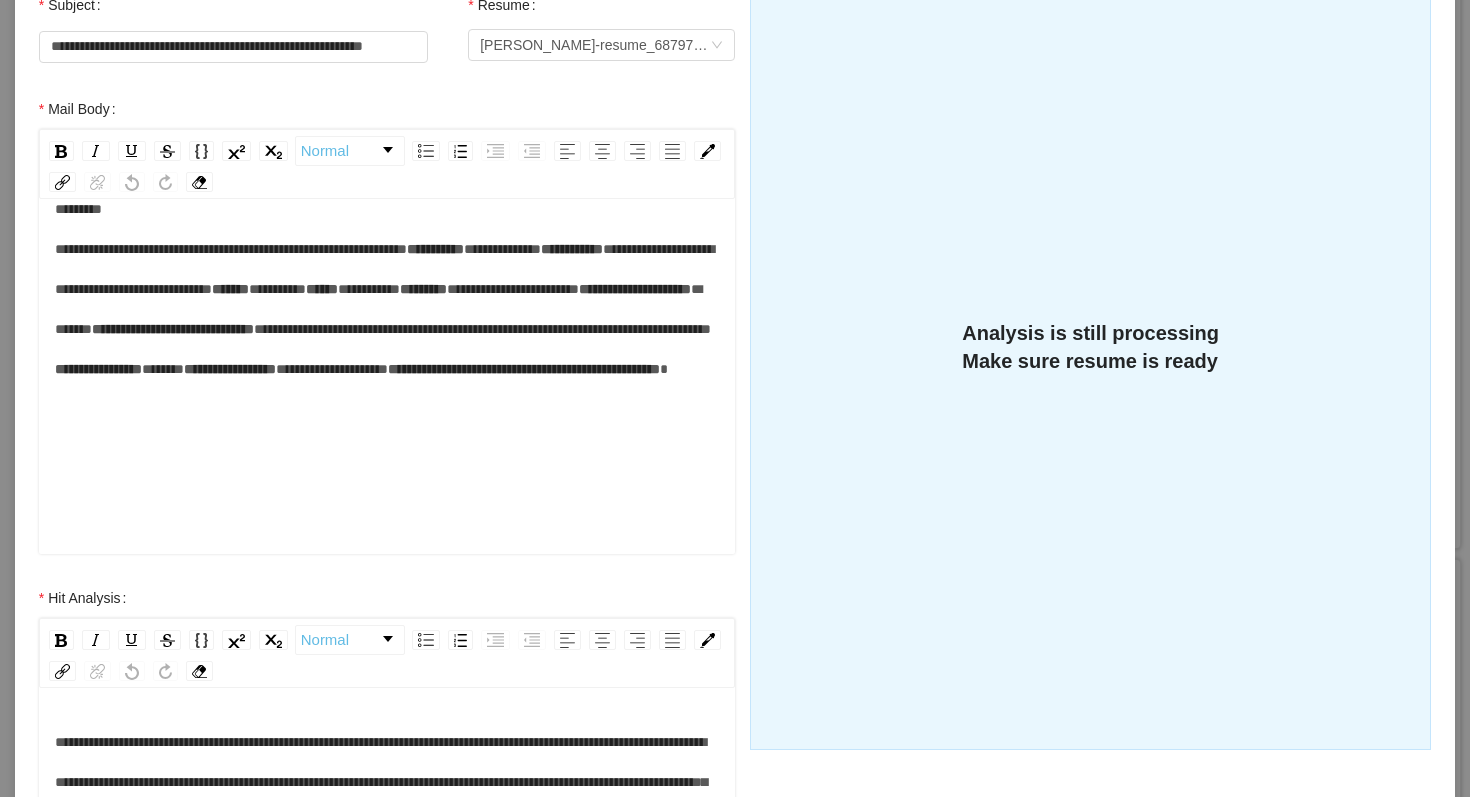 click on "*****" at bounding box center [378, 309] 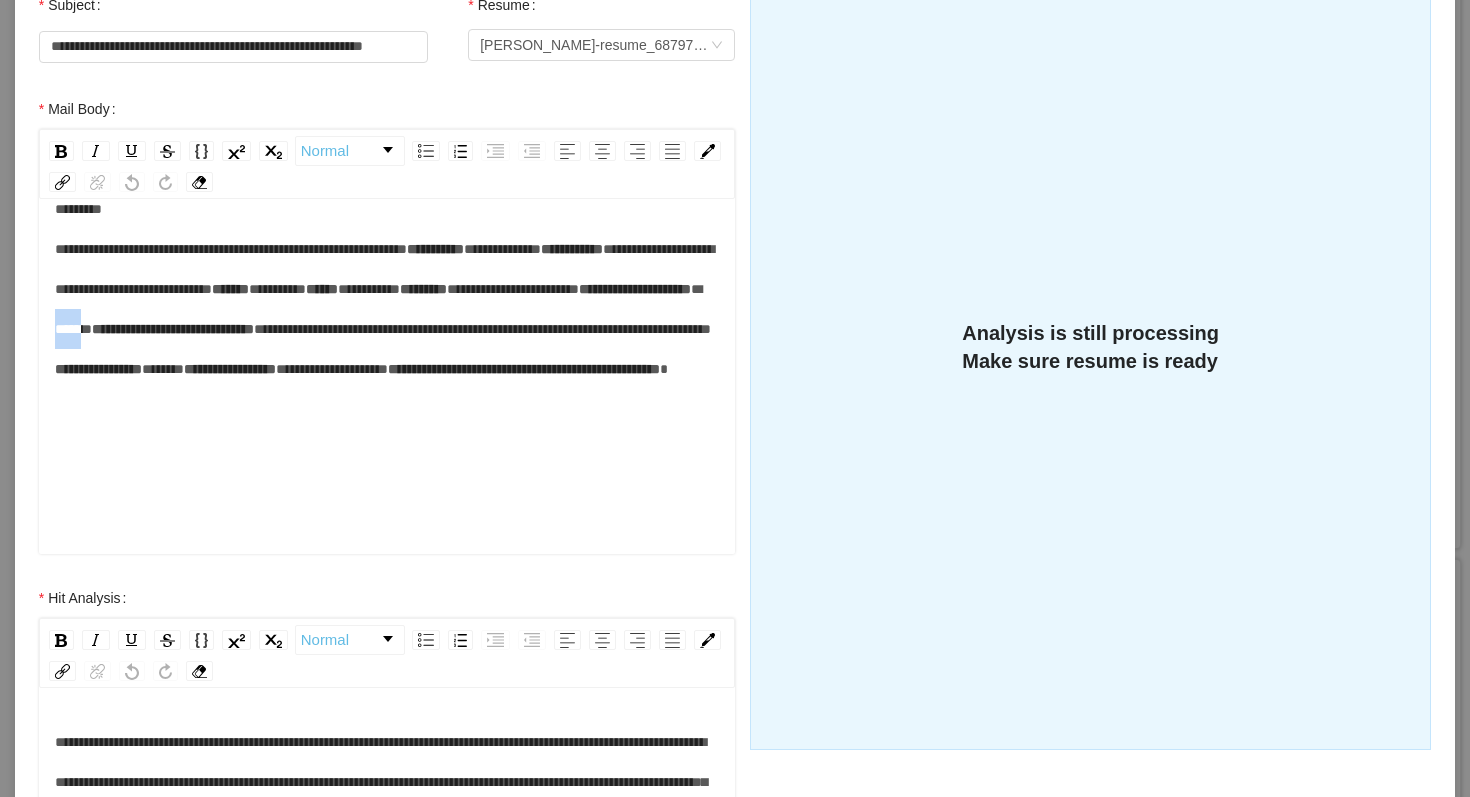 click on "*****" at bounding box center (378, 309) 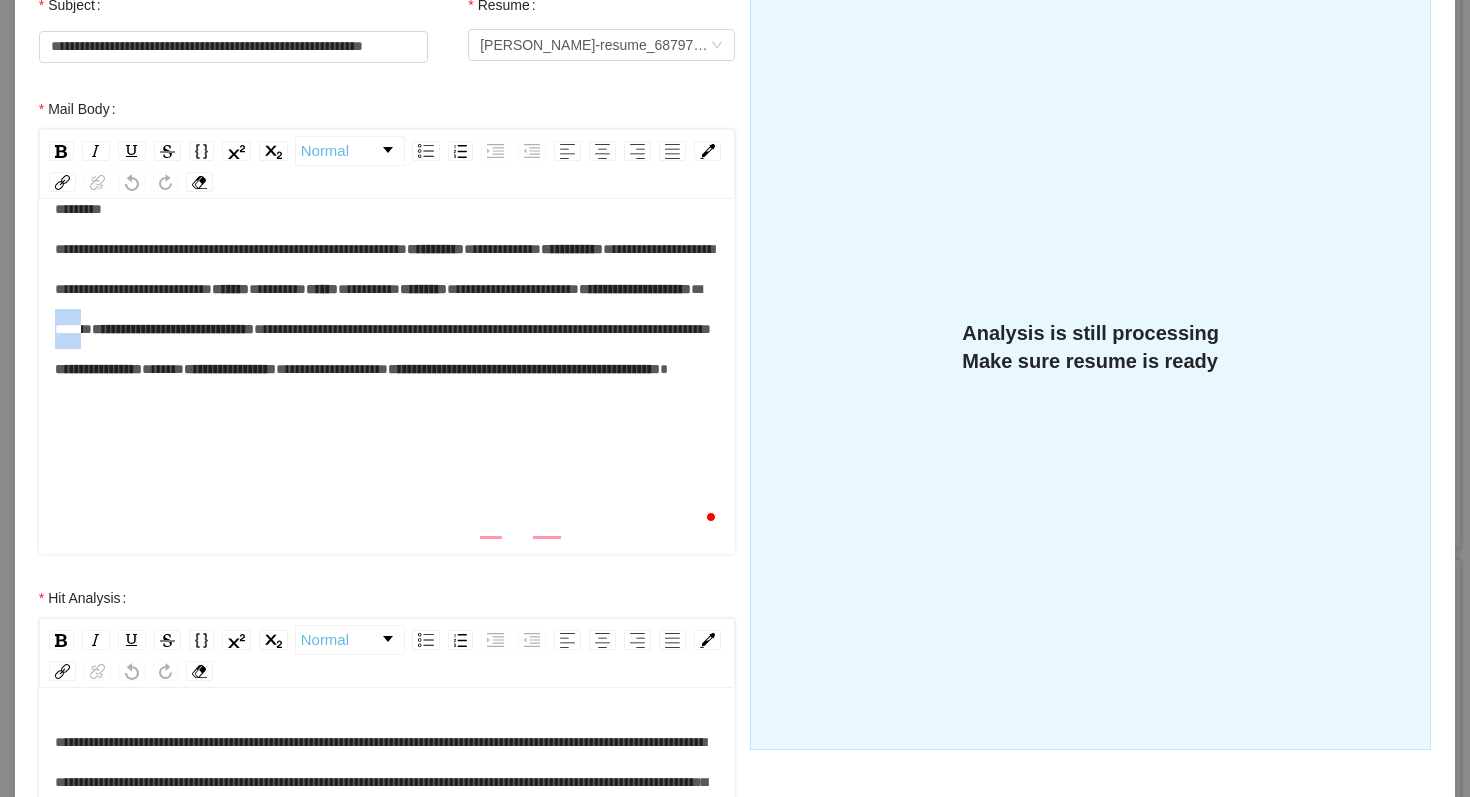 scroll, scrollTop: 239, scrollLeft: 0, axis: vertical 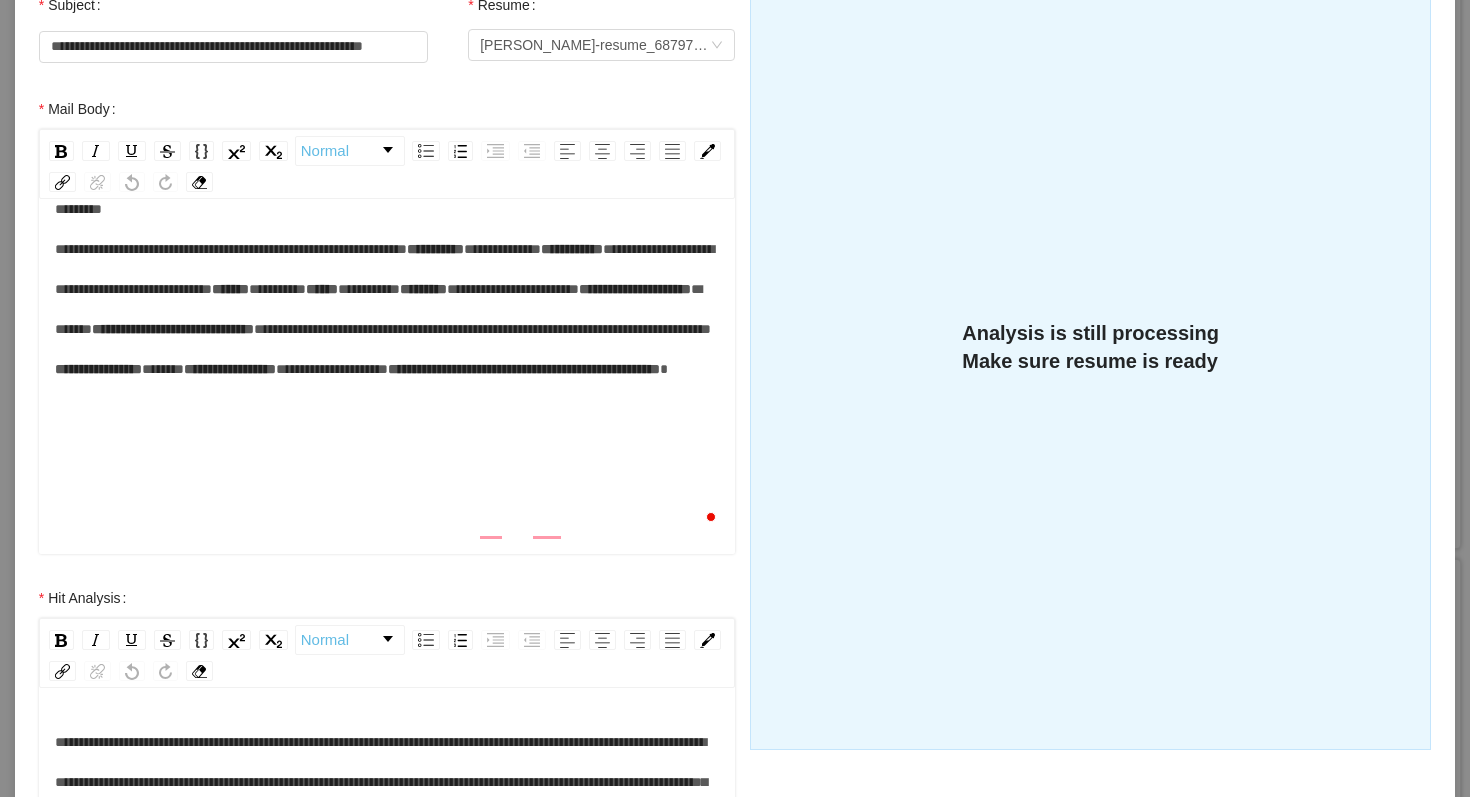 type 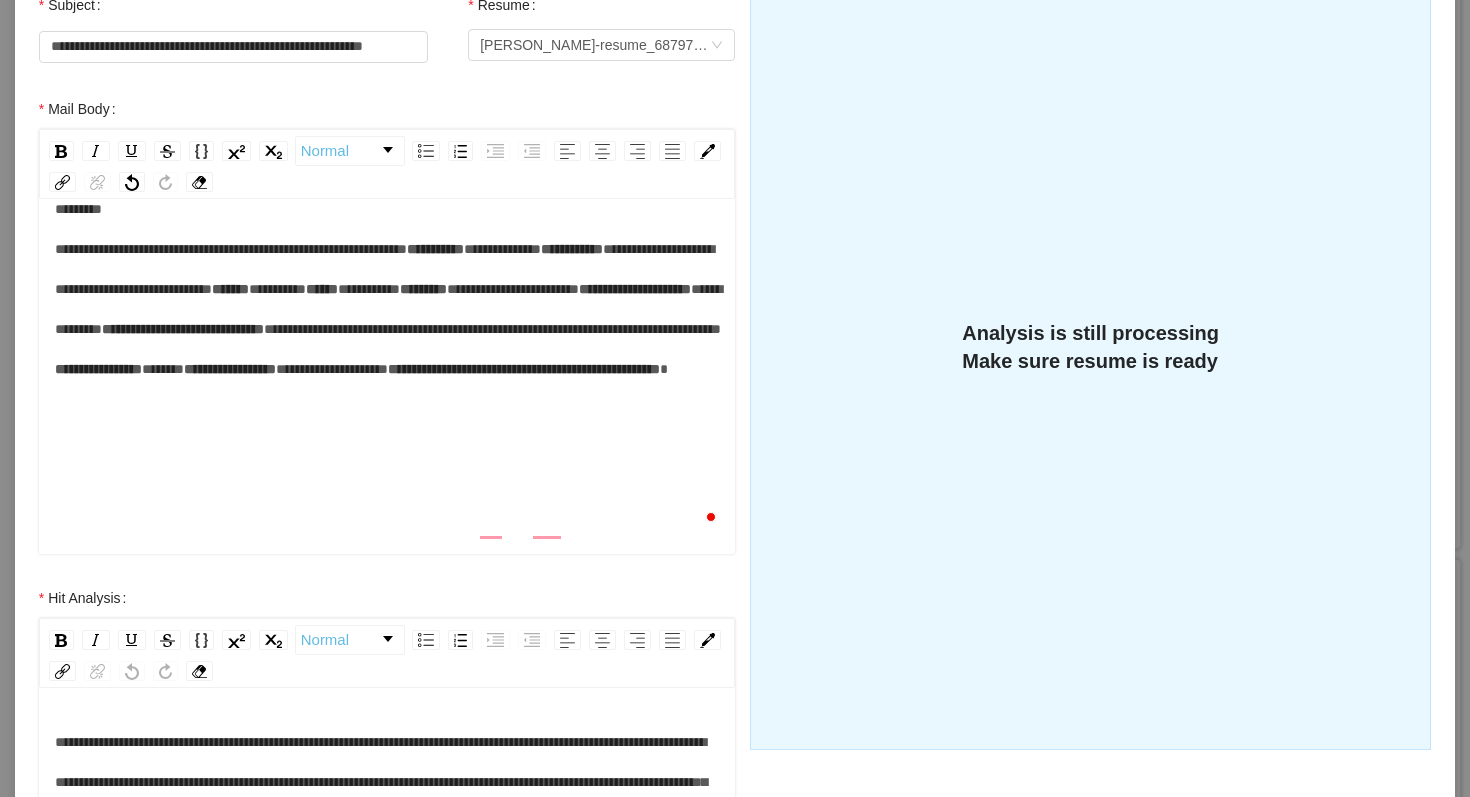 click on "*****" at bounding box center (163, 369) 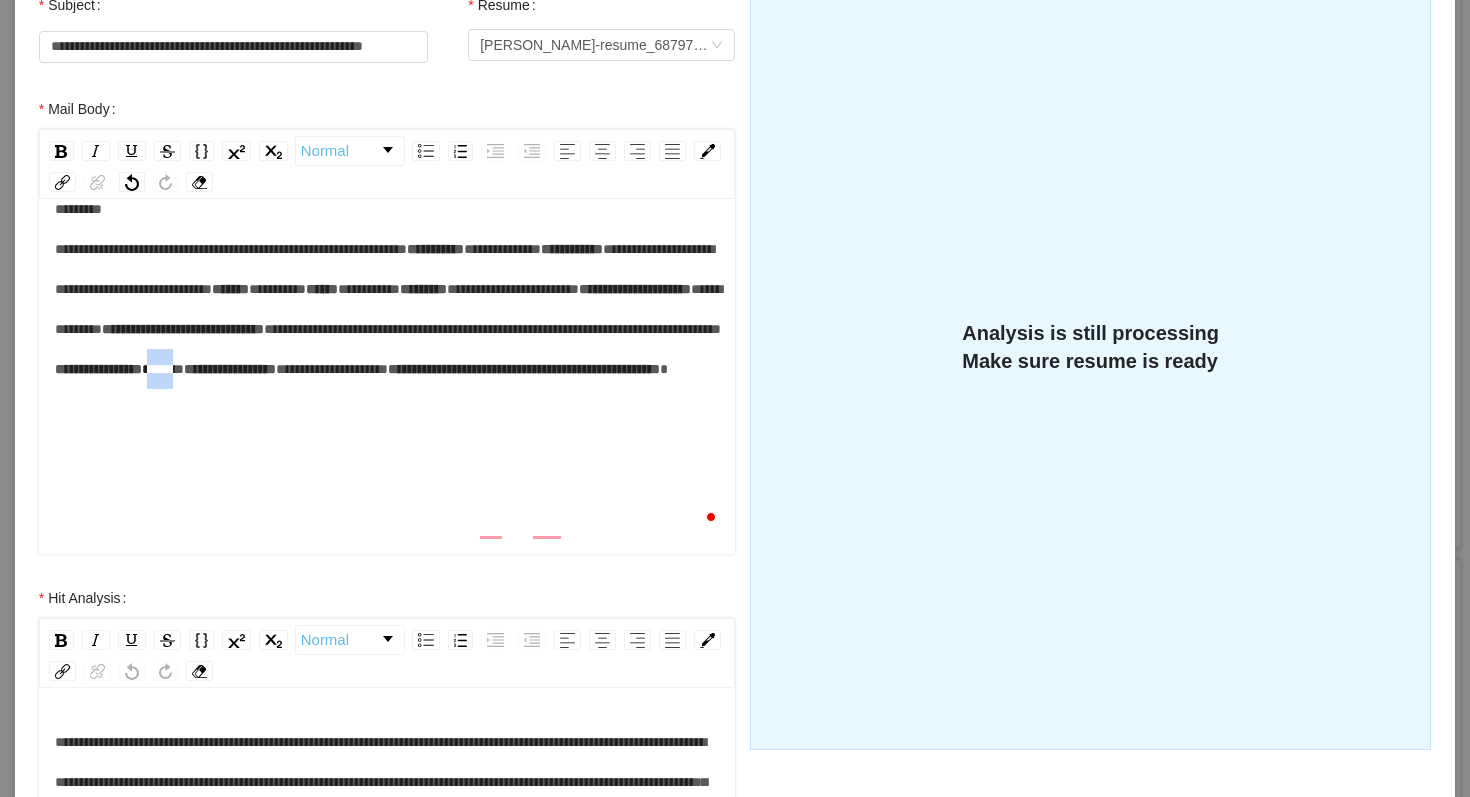 click on "*****" at bounding box center [163, 369] 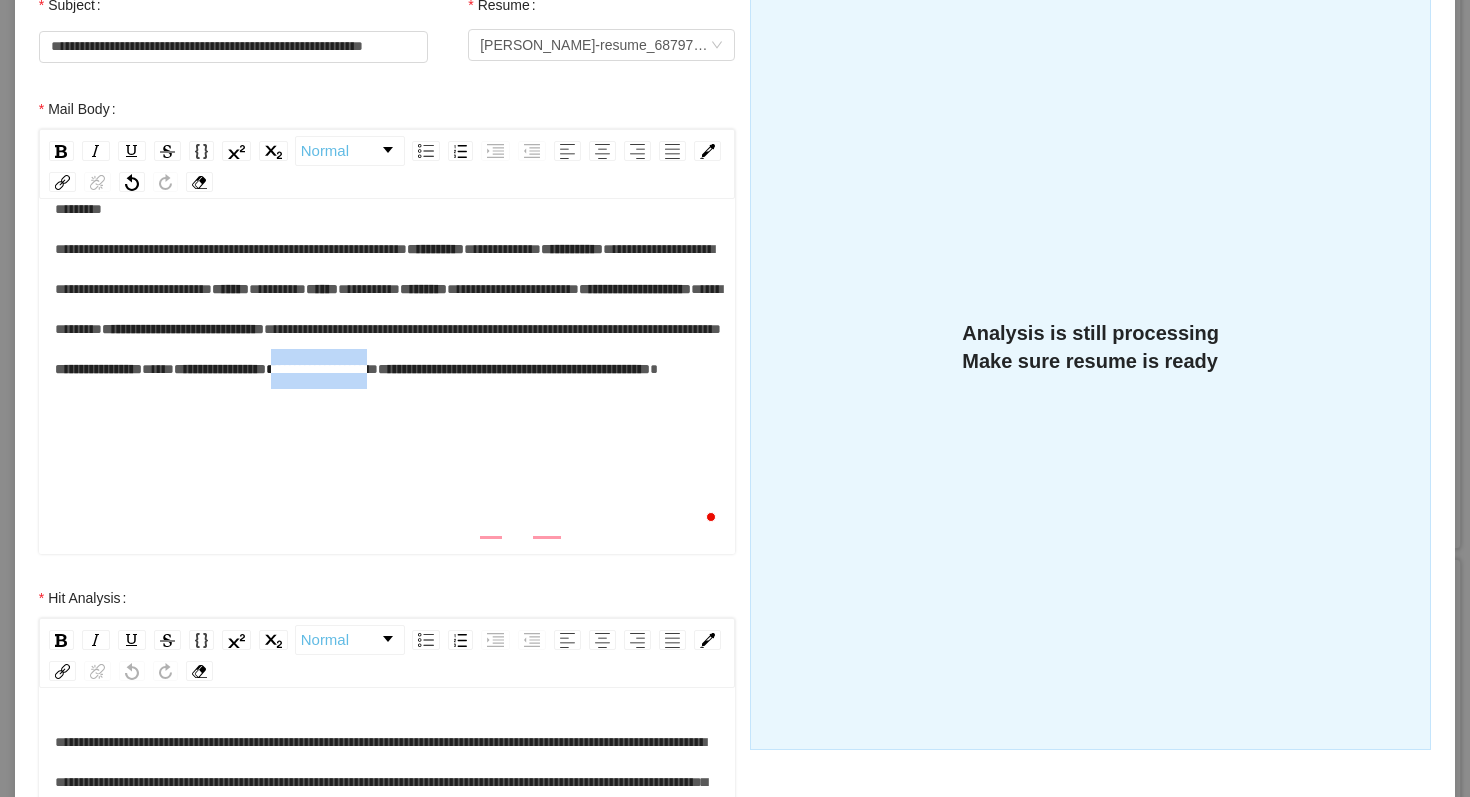 drag, startPoint x: 312, startPoint y: 450, endPoint x: 190, endPoint y: 459, distance: 122.33152 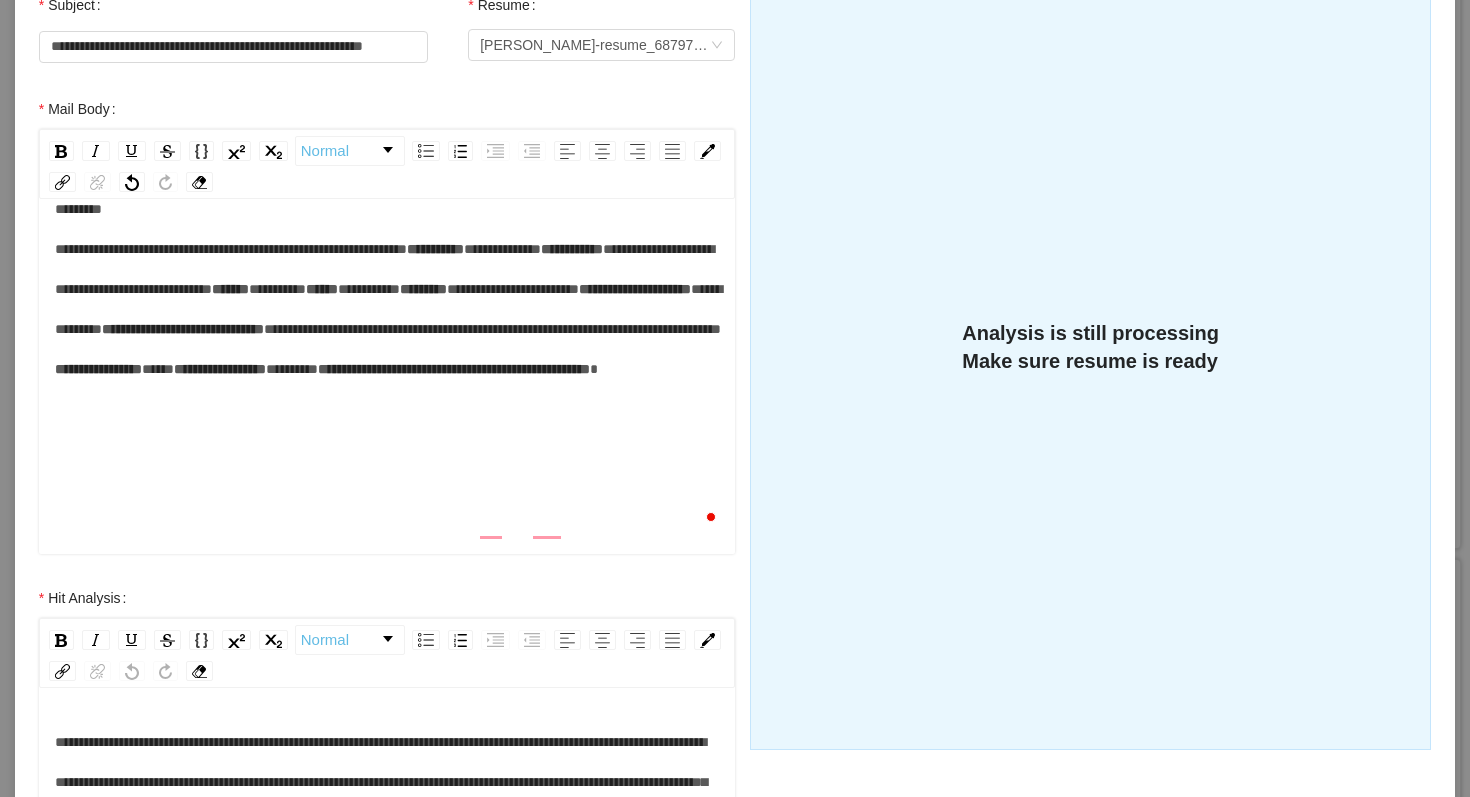 click on "**********" at bounding box center (387, 309) 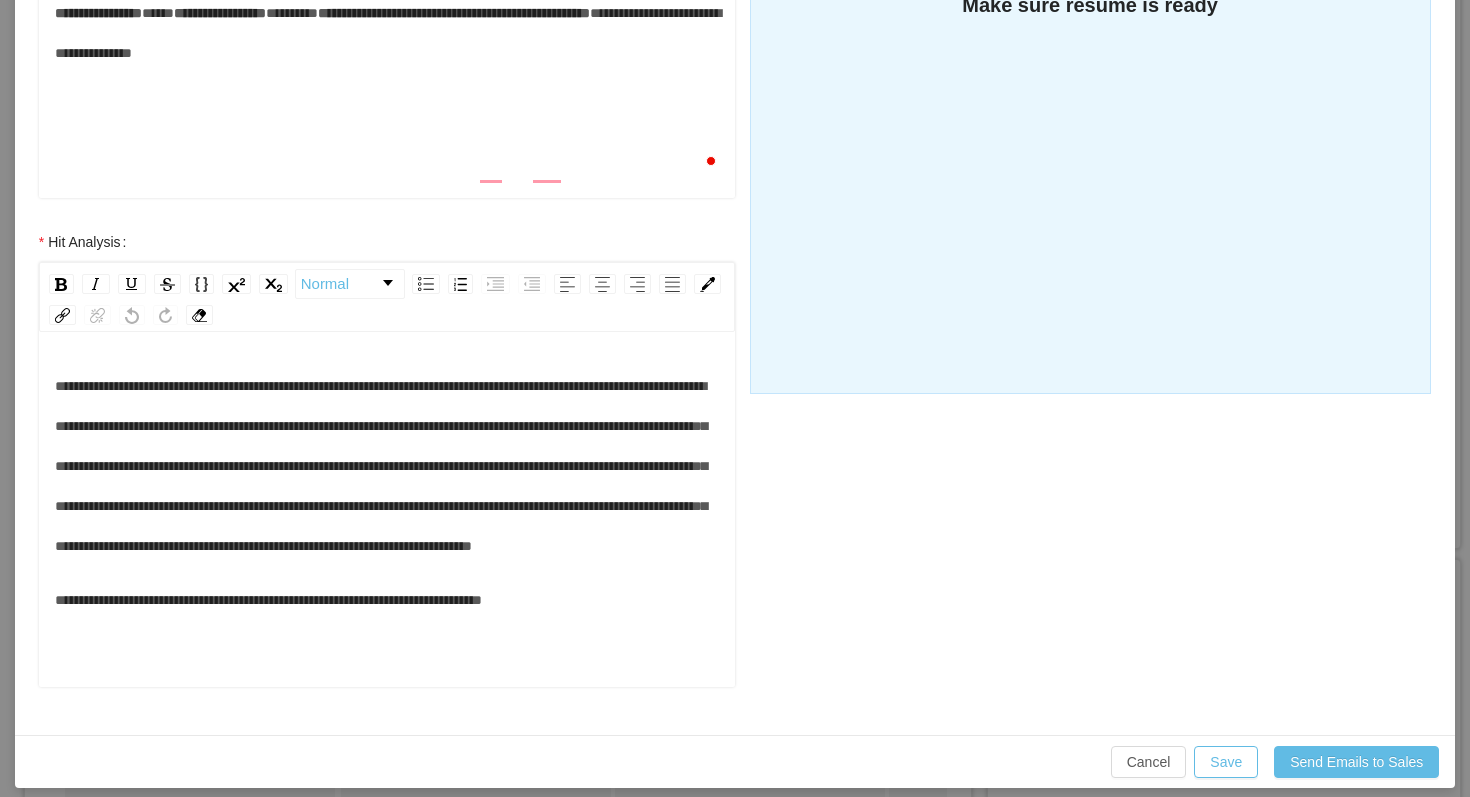 scroll, scrollTop: 635, scrollLeft: 0, axis: vertical 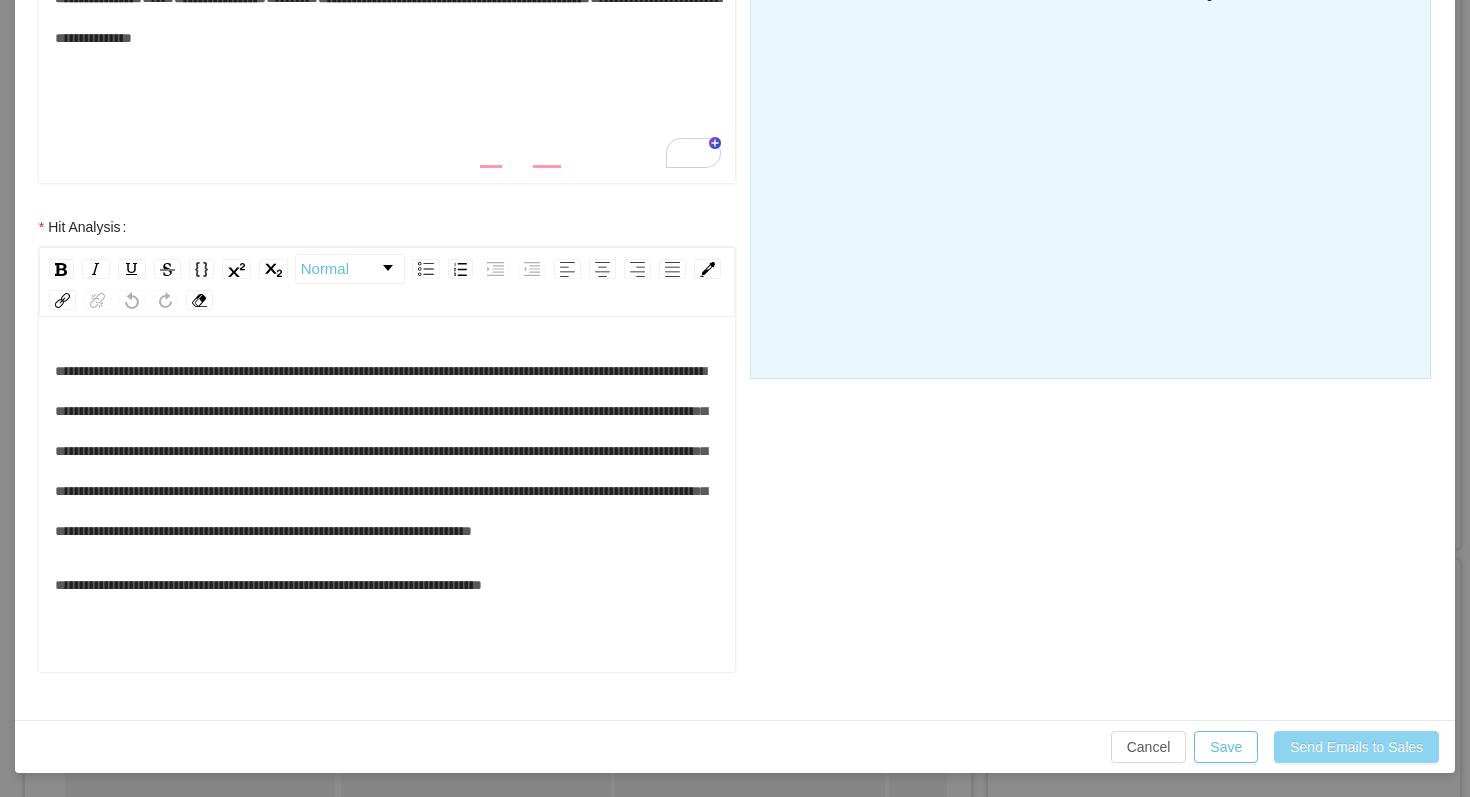 click on "Send Emails to Sales" at bounding box center [1356, 747] 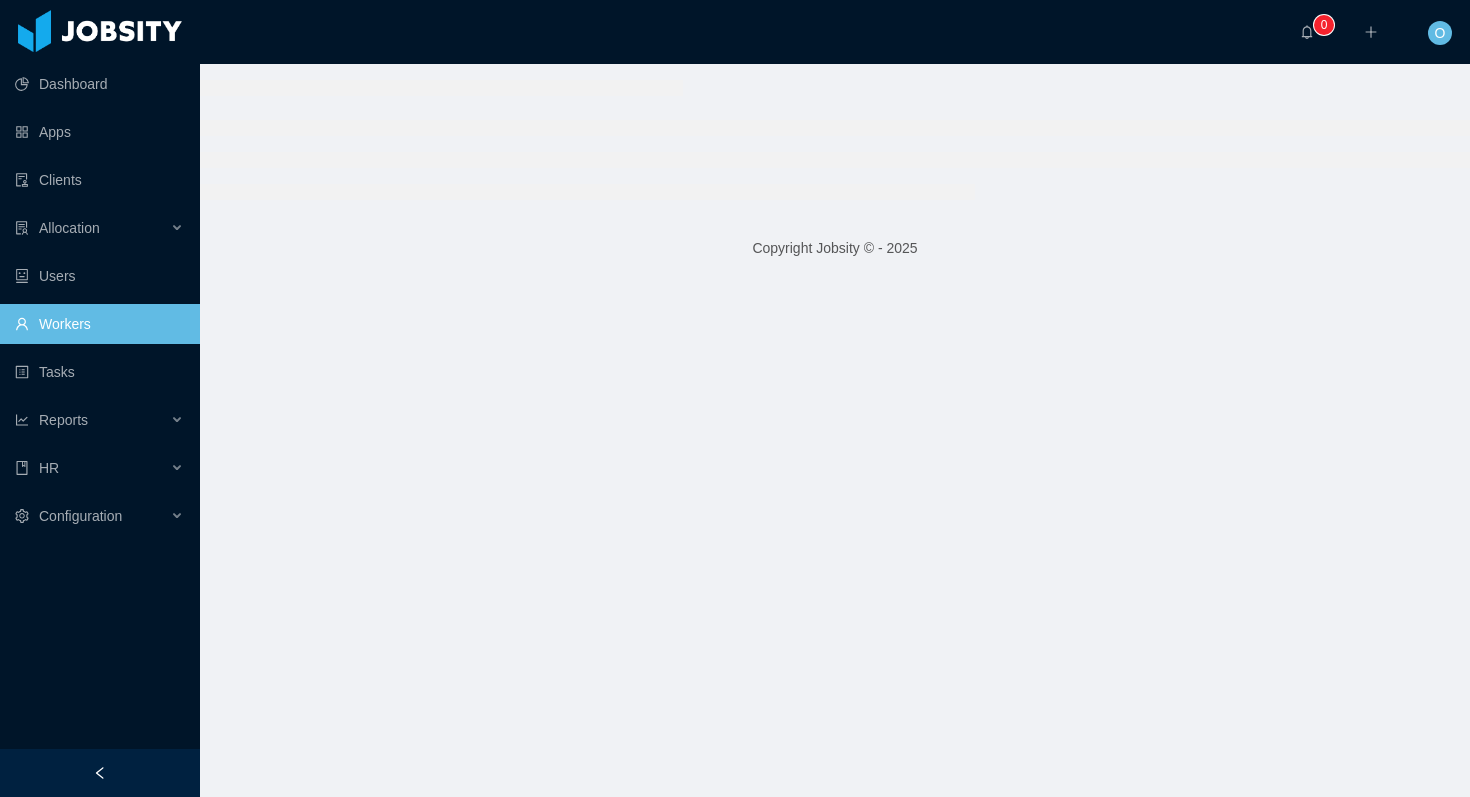 scroll, scrollTop: 0, scrollLeft: 0, axis: both 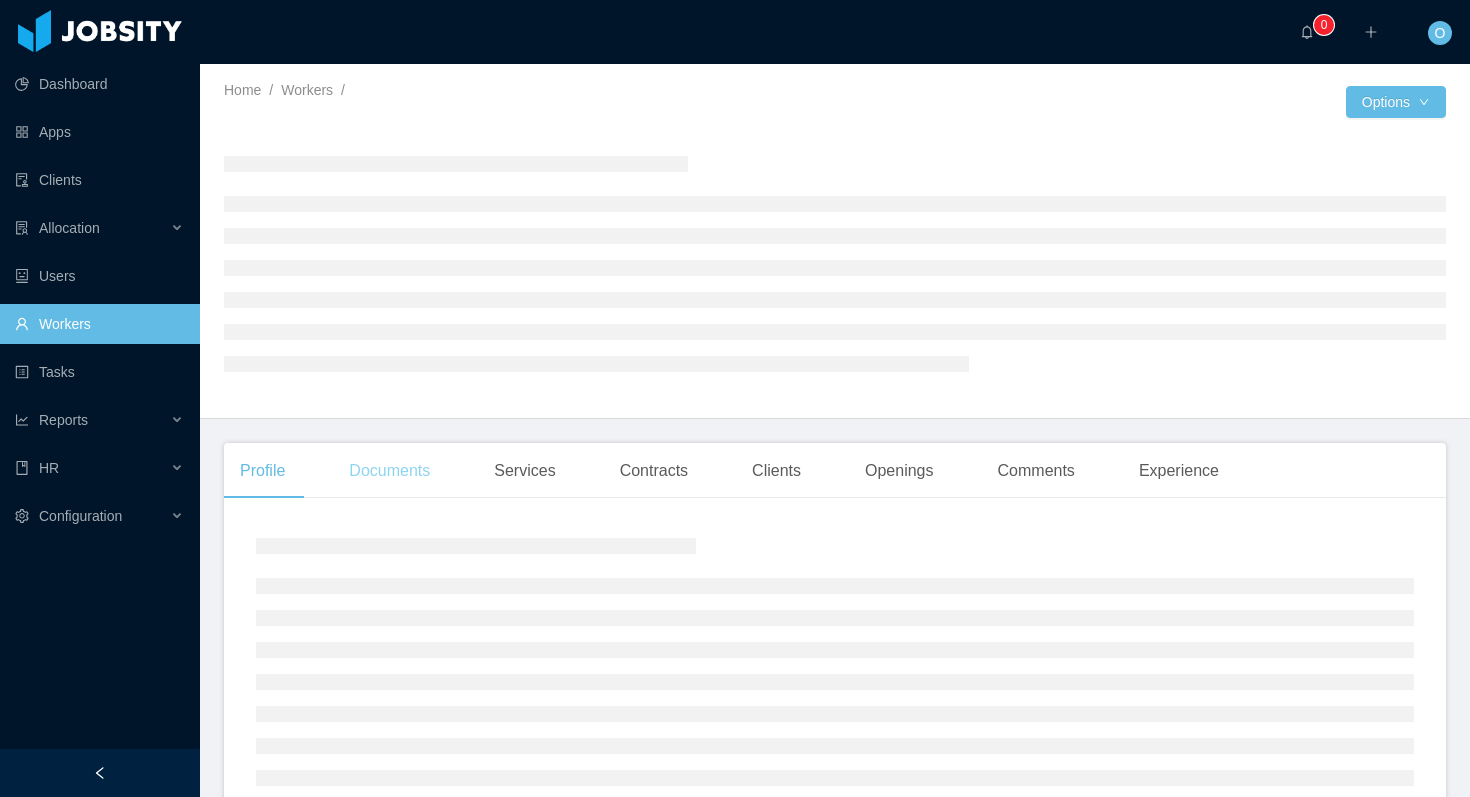 click on "Documents" at bounding box center (389, 471) 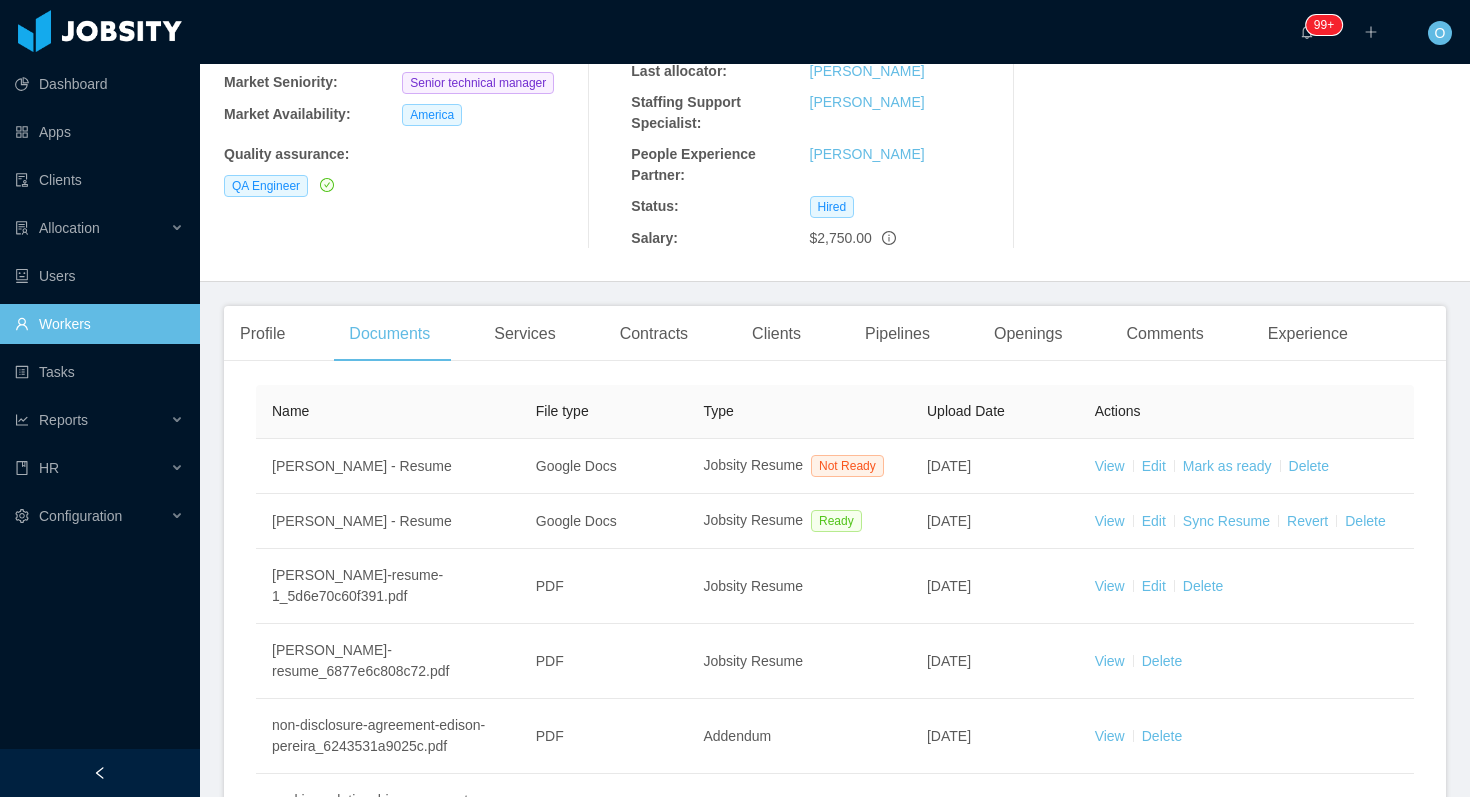 scroll, scrollTop: 365, scrollLeft: 0, axis: vertical 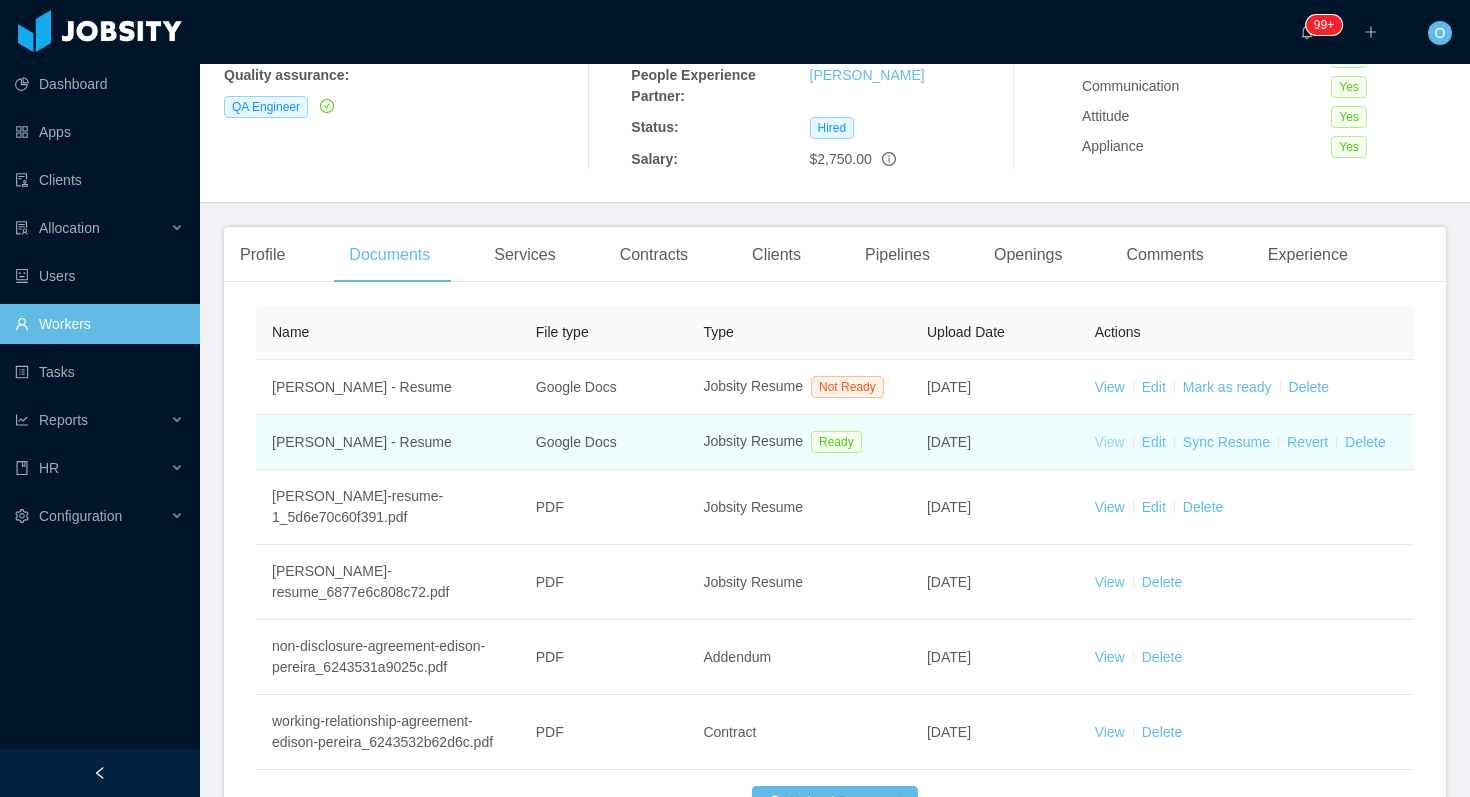 click on "View" at bounding box center (1110, 442) 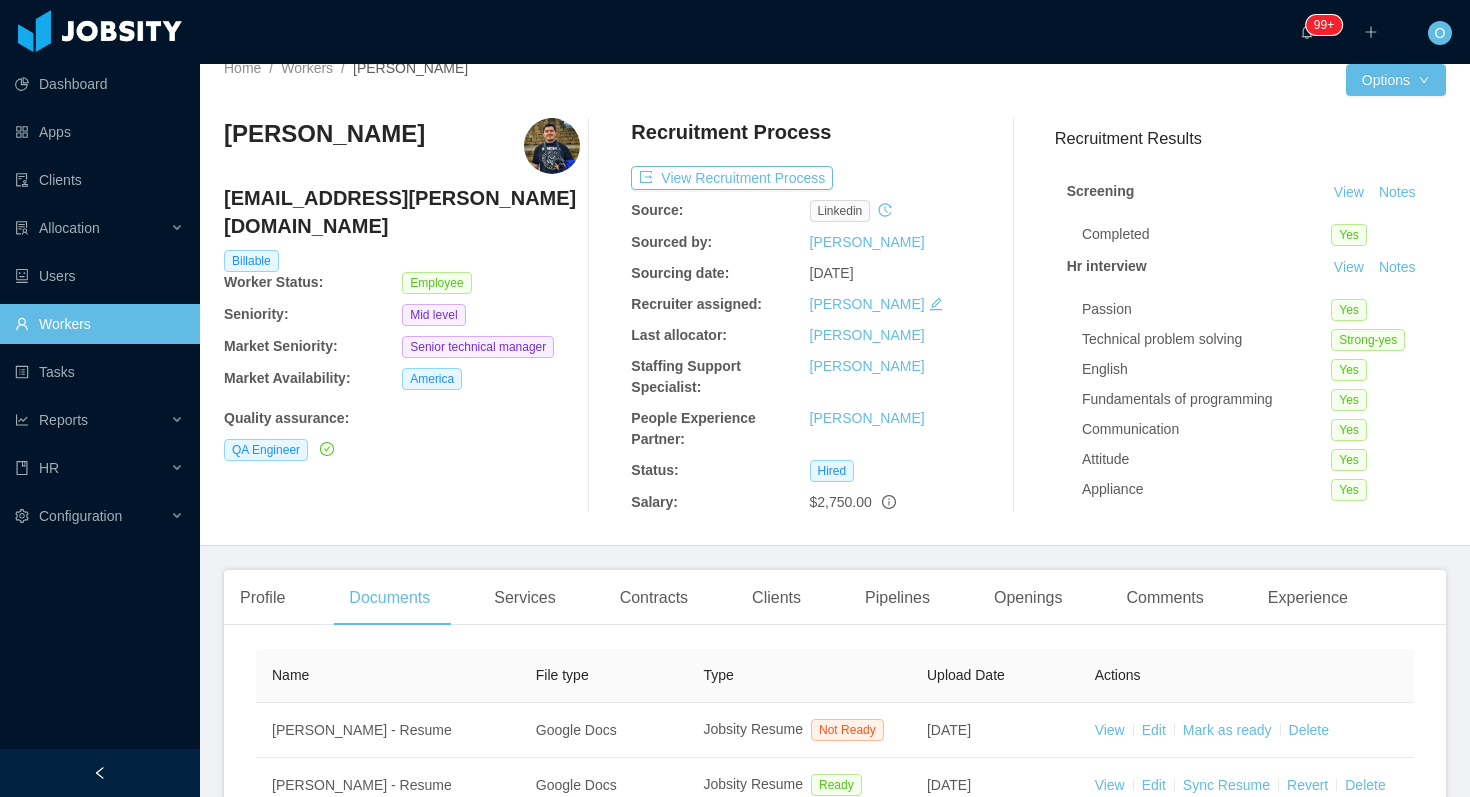 scroll, scrollTop: 0, scrollLeft: 0, axis: both 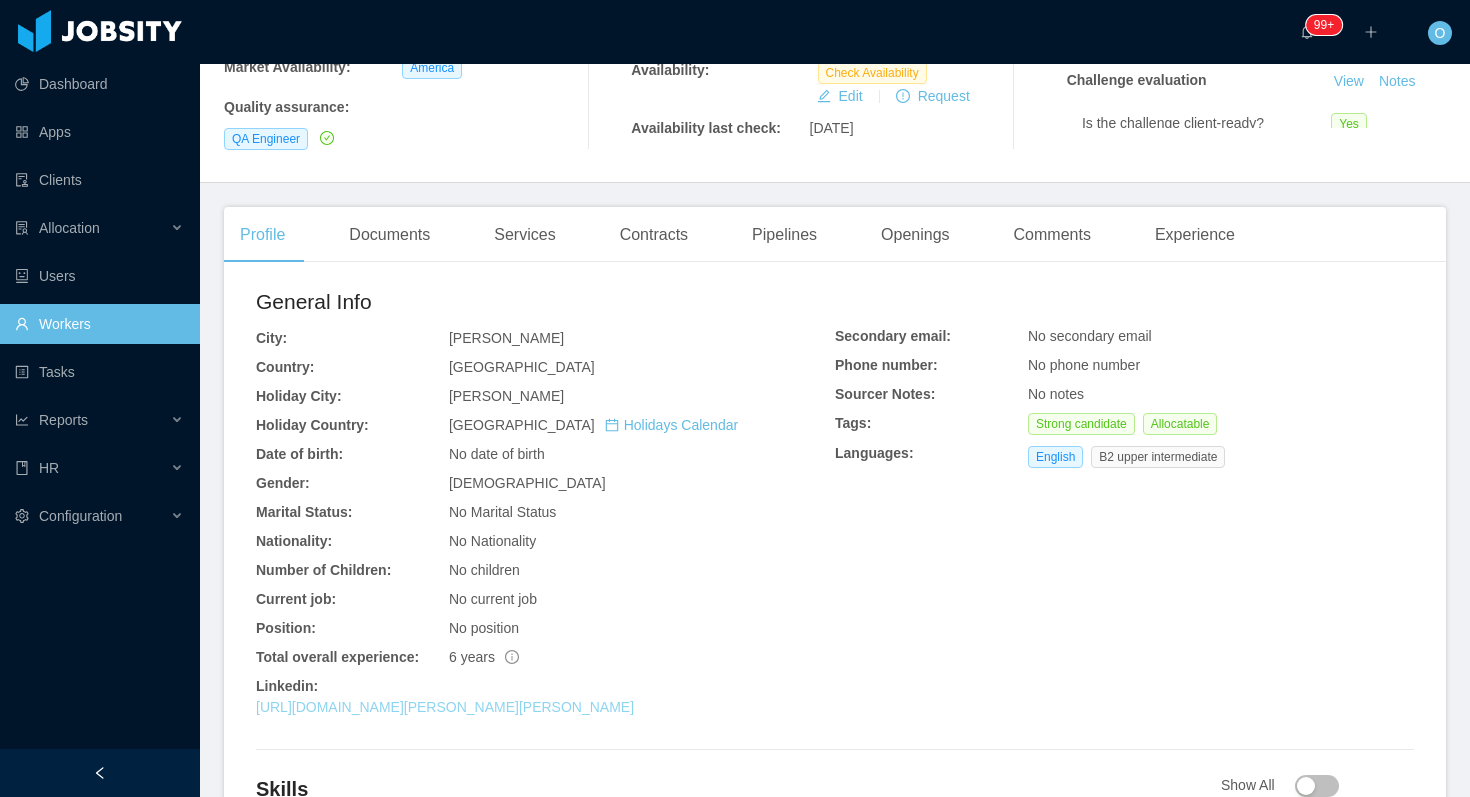 click on "https://www.linkedin.com/in/anderson-araujo-fermin/" at bounding box center [445, 707] 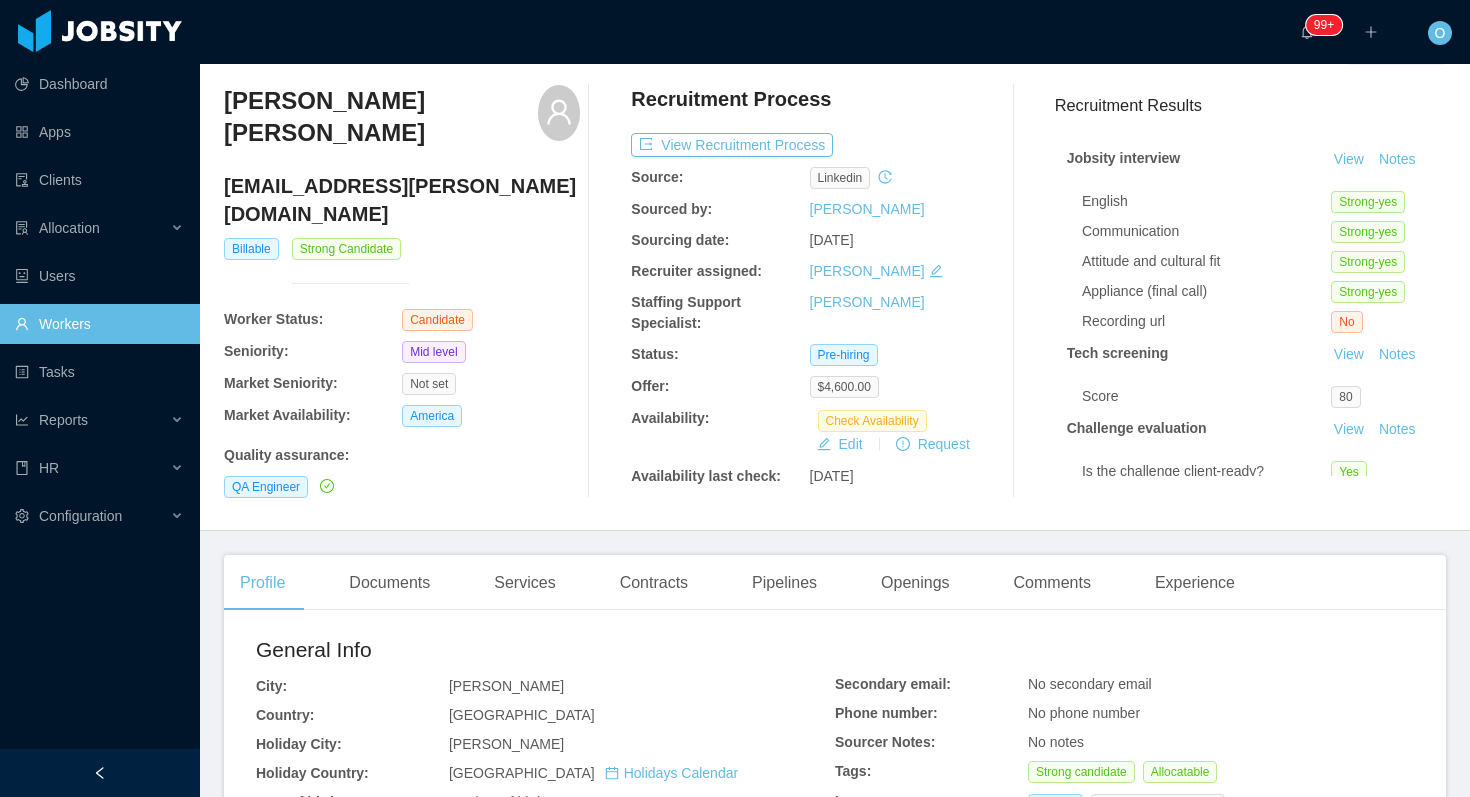 scroll, scrollTop: 49, scrollLeft: 0, axis: vertical 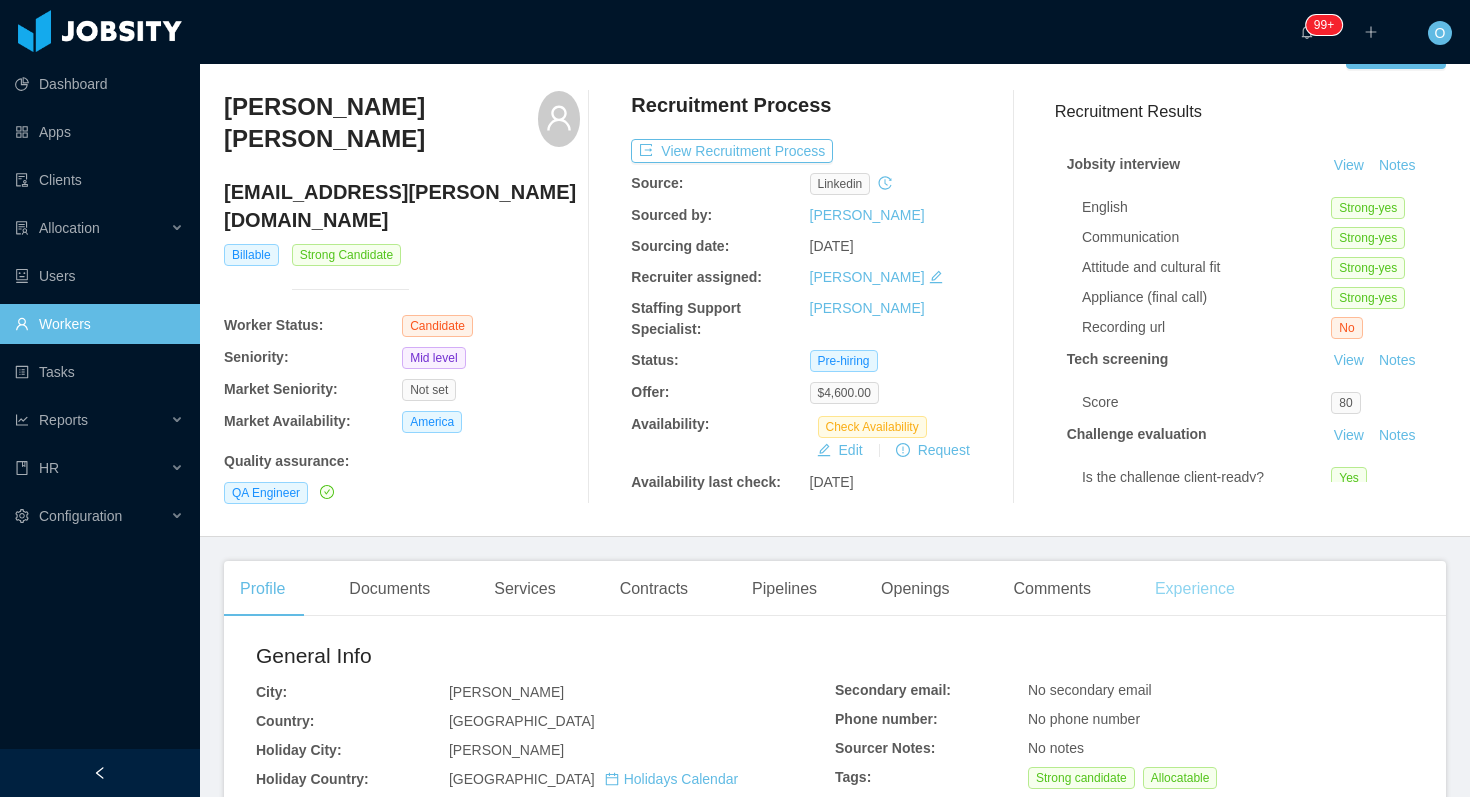 click on "Experience" at bounding box center (1195, 589) 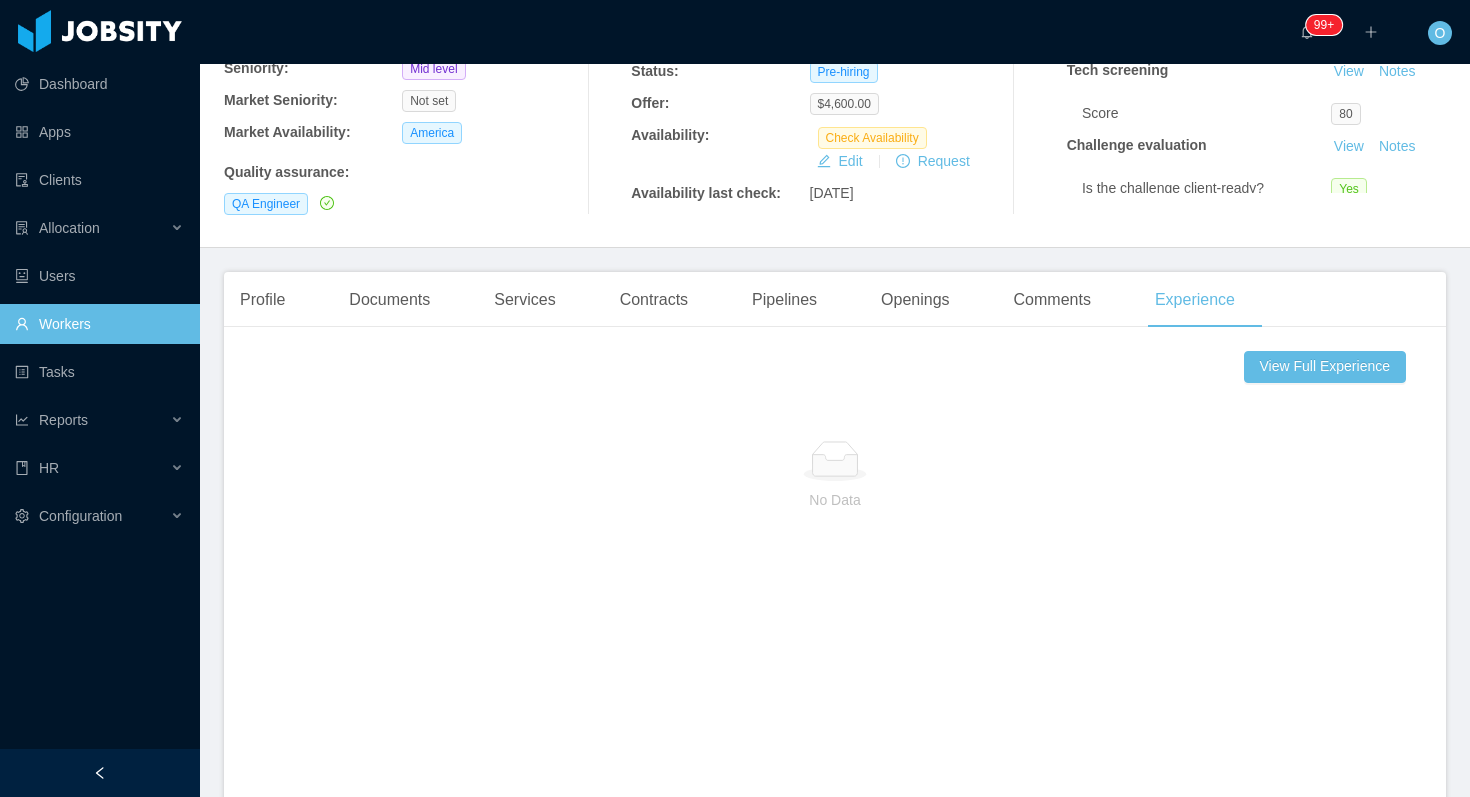 scroll, scrollTop: 476, scrollLeft: 0, axis: vertical 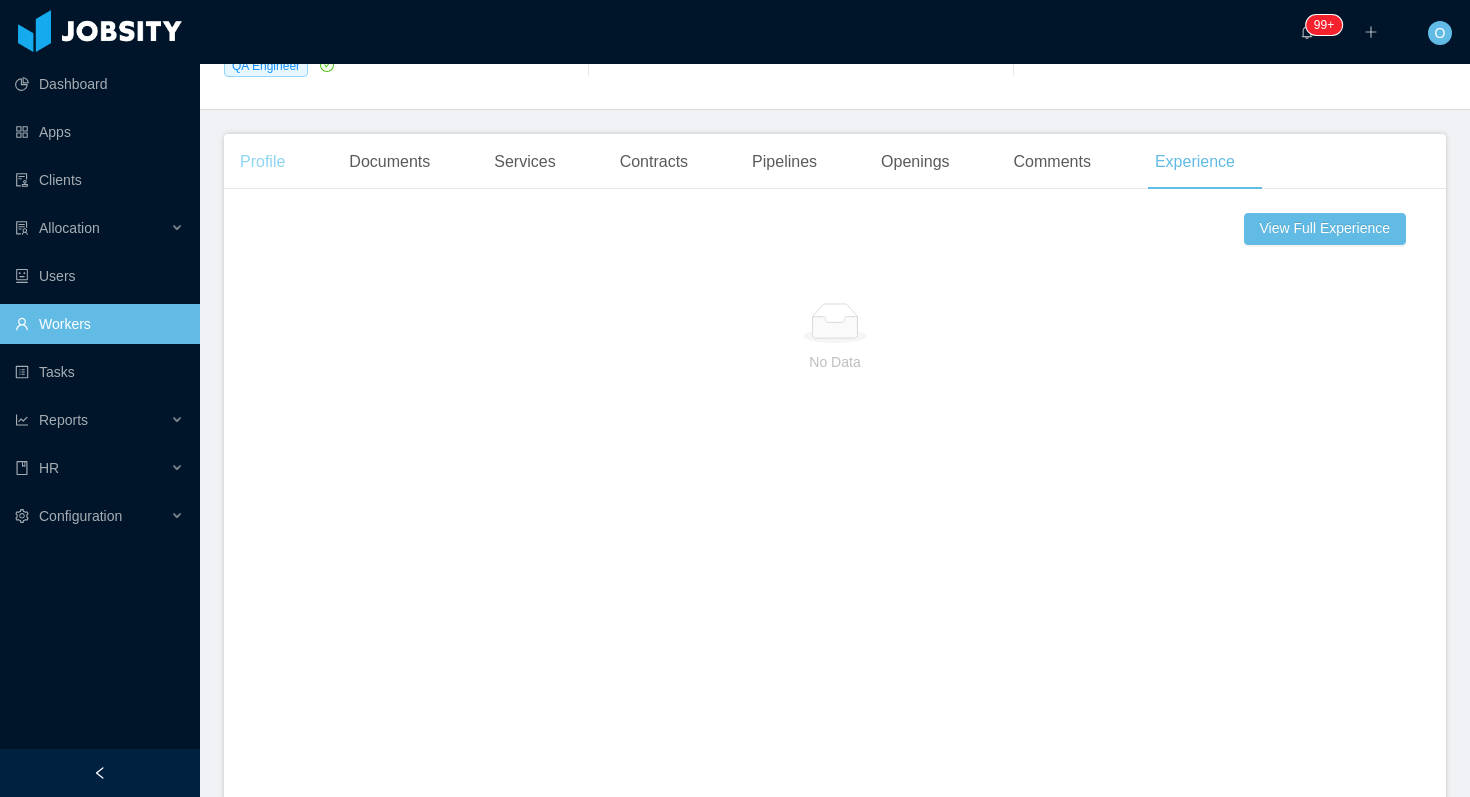 click on "Profile" at bounding box center [262, 162] 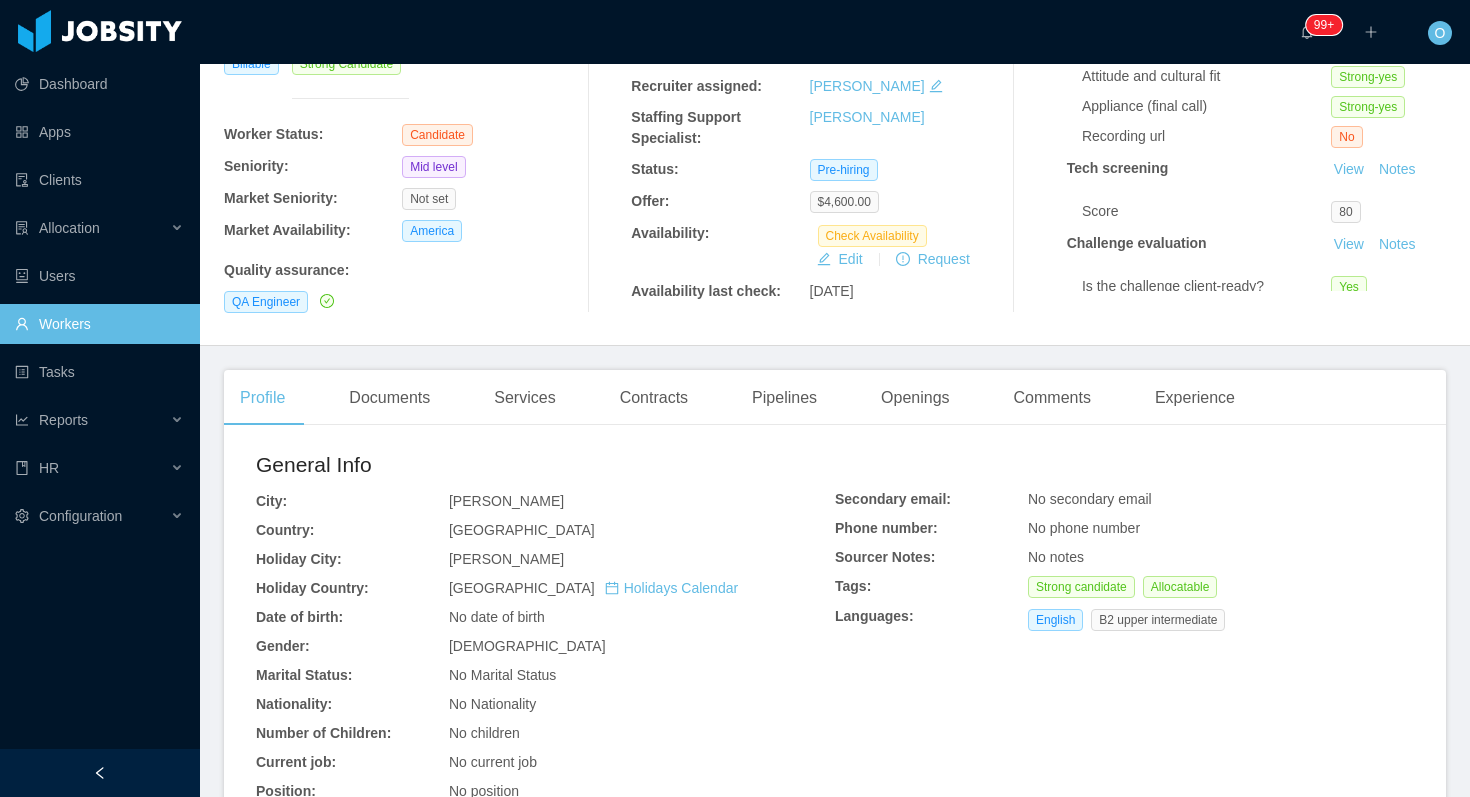 scroll, scrollTop: 0, scrollLeft: 0, axis: both 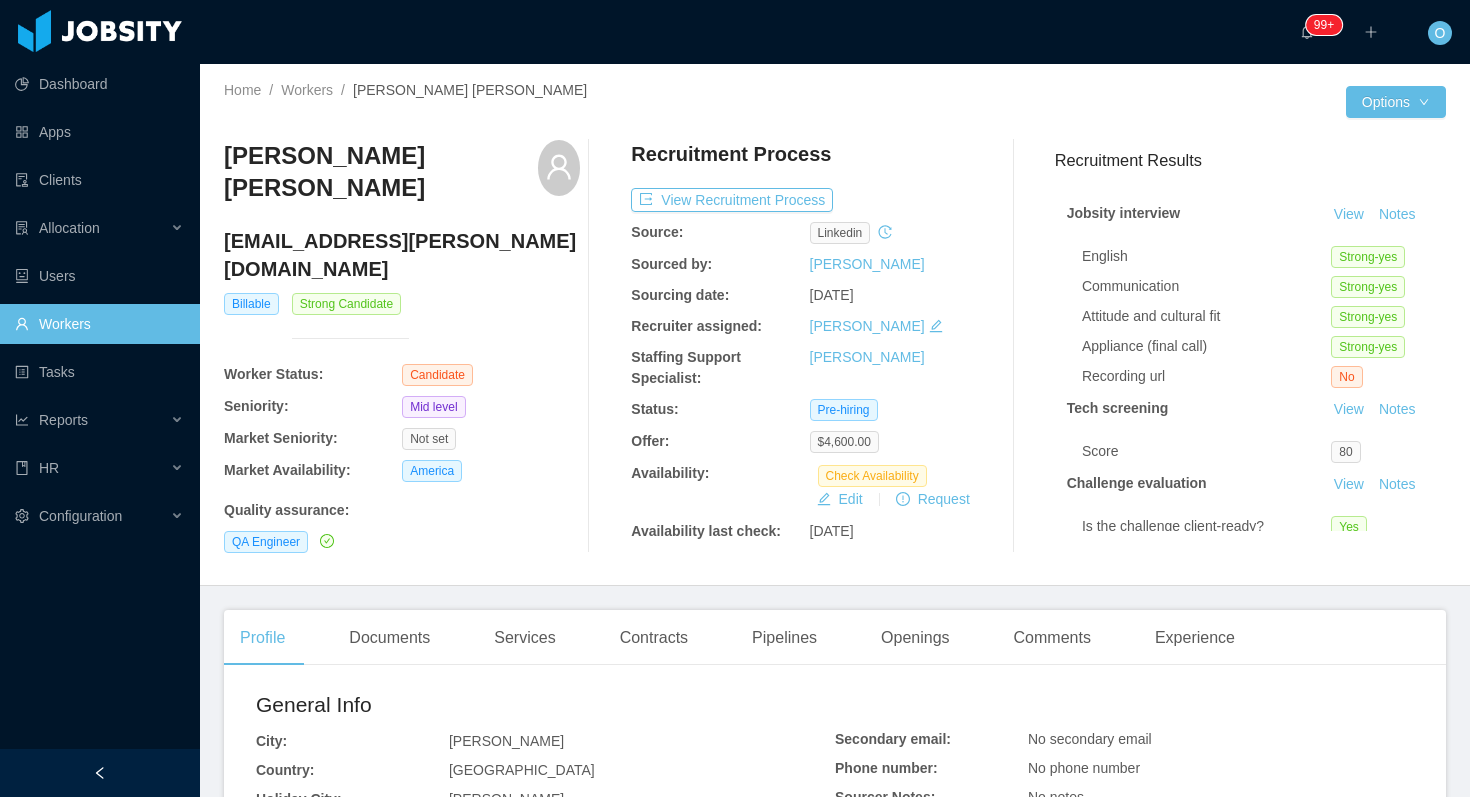 click on "··· 99+ ··· ··· O ···" at bounding box center [735, 32] 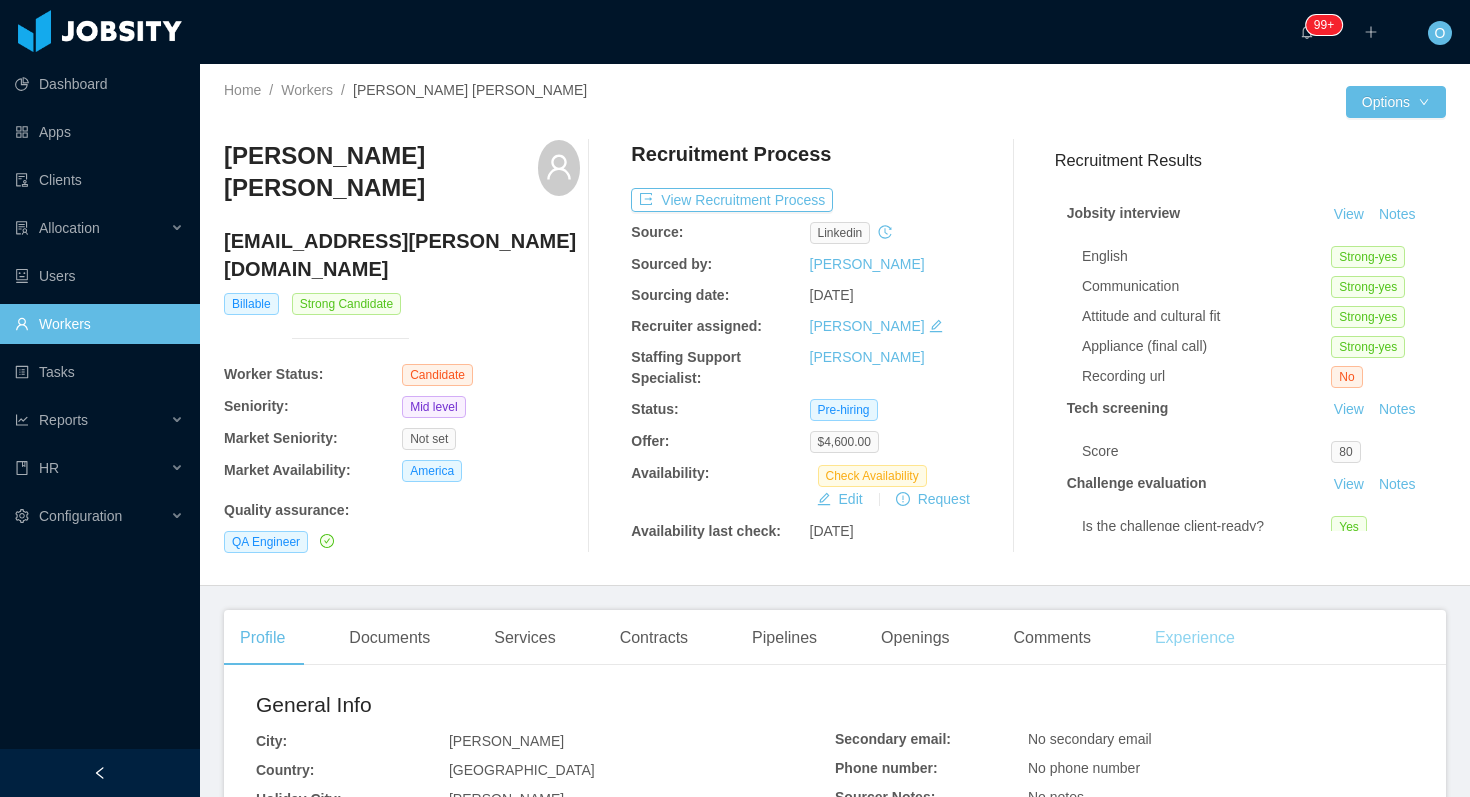 click on "Experience" at bounding box center (1195, 638) 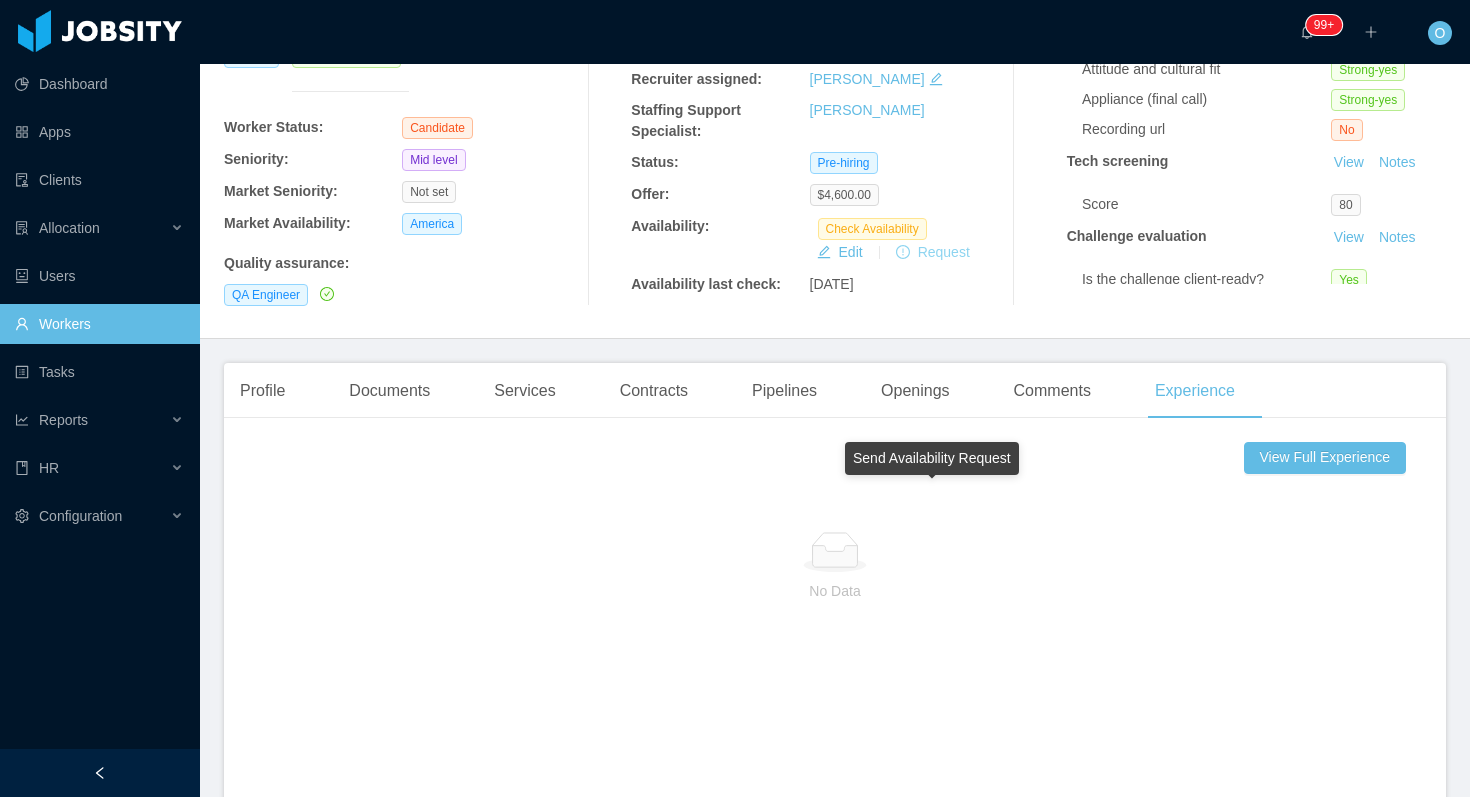 scroll, scrollTop: 0, scrollLeft: 0, axis: both 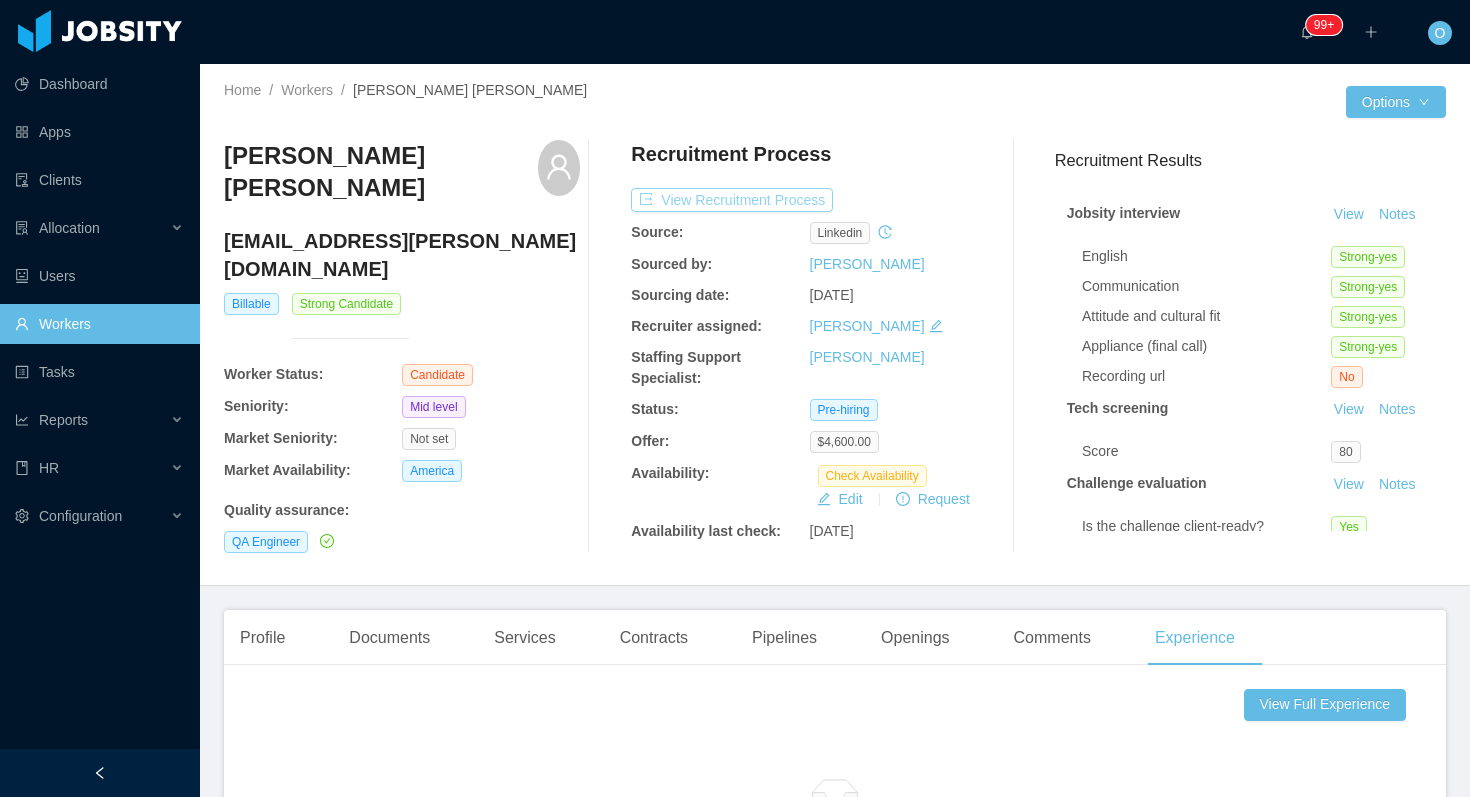 click on "View Recruitment Process" at bounding box center (732, 200) 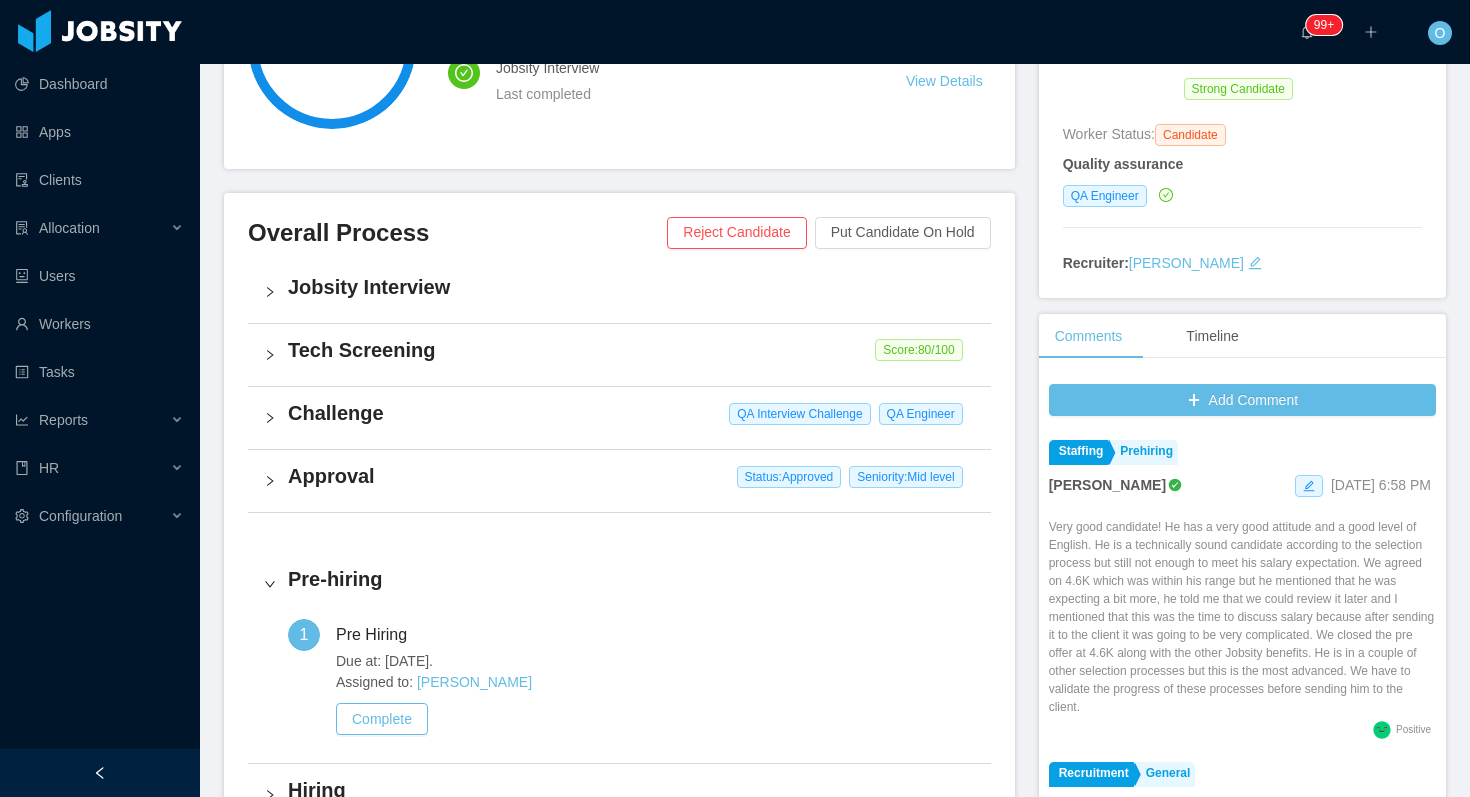 scroll, scrollTop: 0, scrollLeft: 0, axis: both 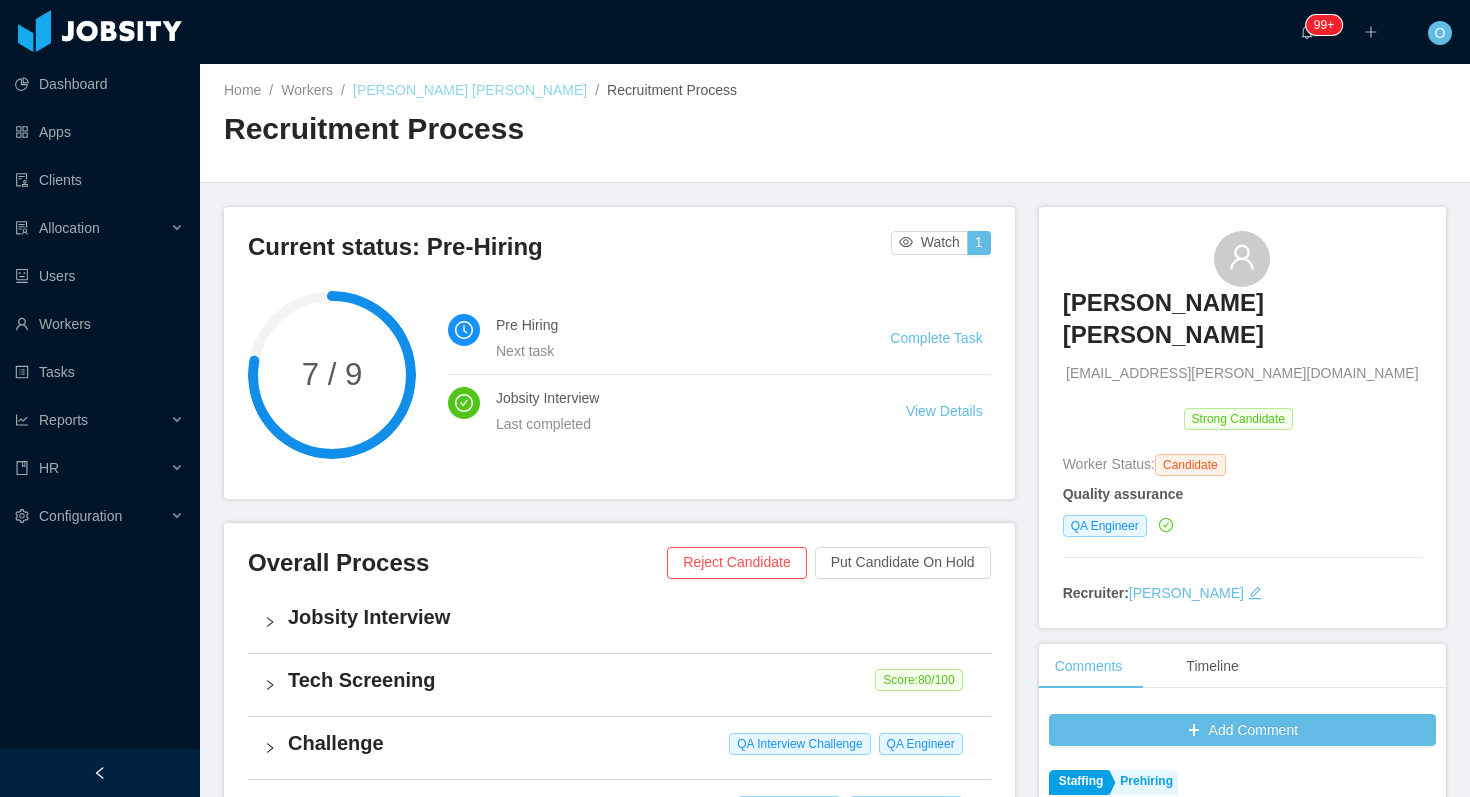 click on "Anderson Araujo" at bounding box center [470, 90] 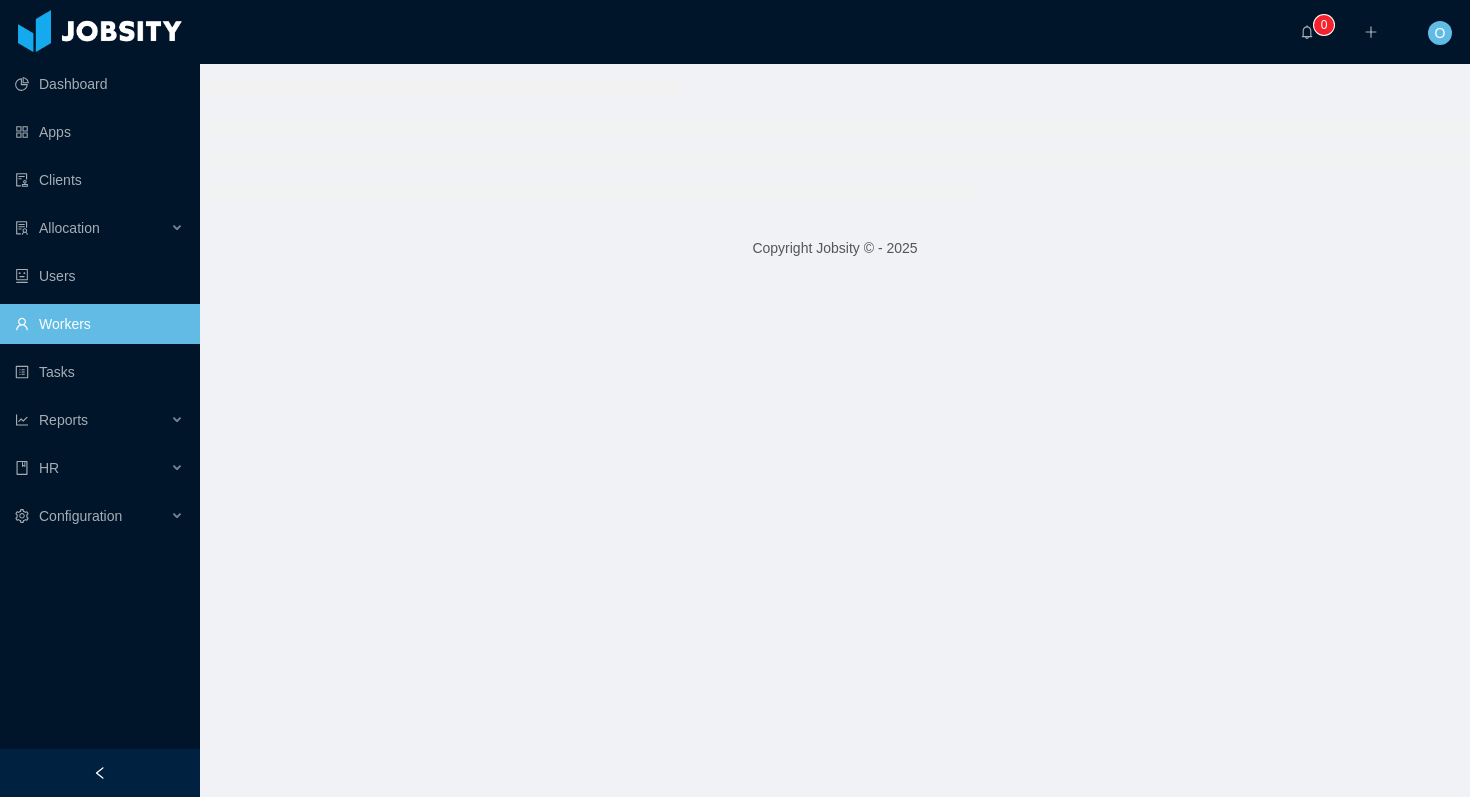 scroll, scrollTop: 0, scrollLeft: 0, axis: both 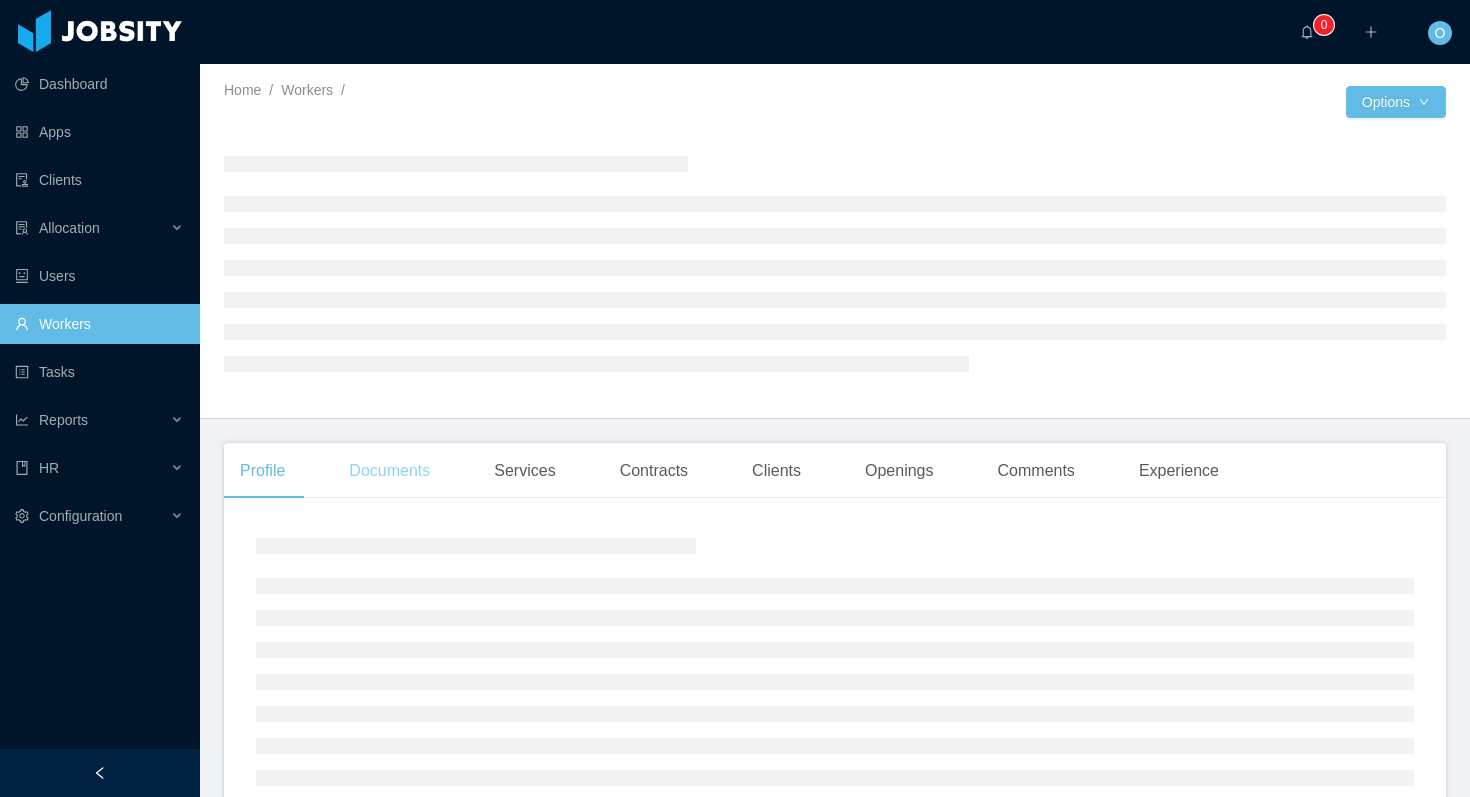 click on "Documents" at bounding box center (389, 471) 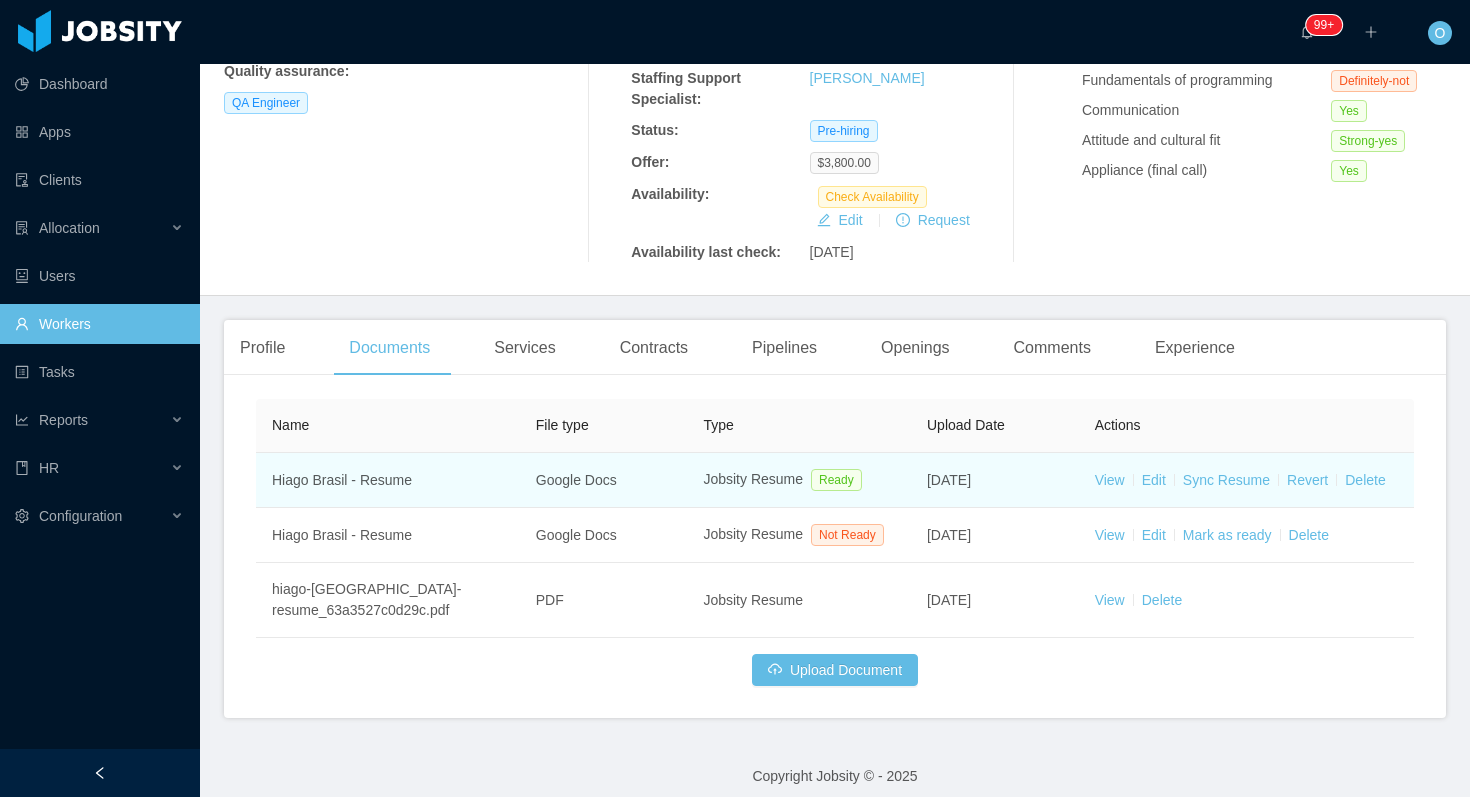 scroll, scrollTop: 336, scrollLeft: 0, axis: vertical 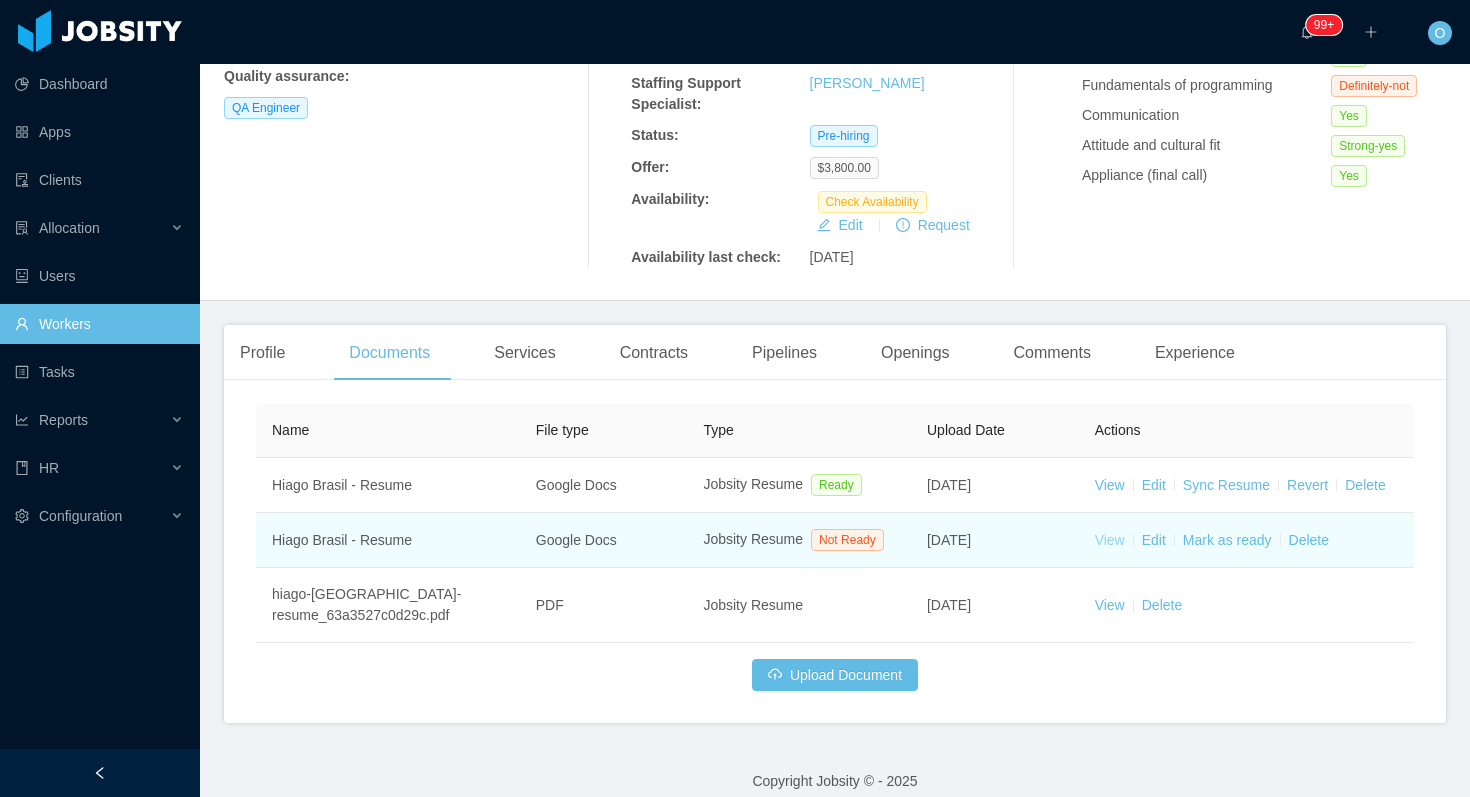 click on "View" at bounding box center (1110, 540) 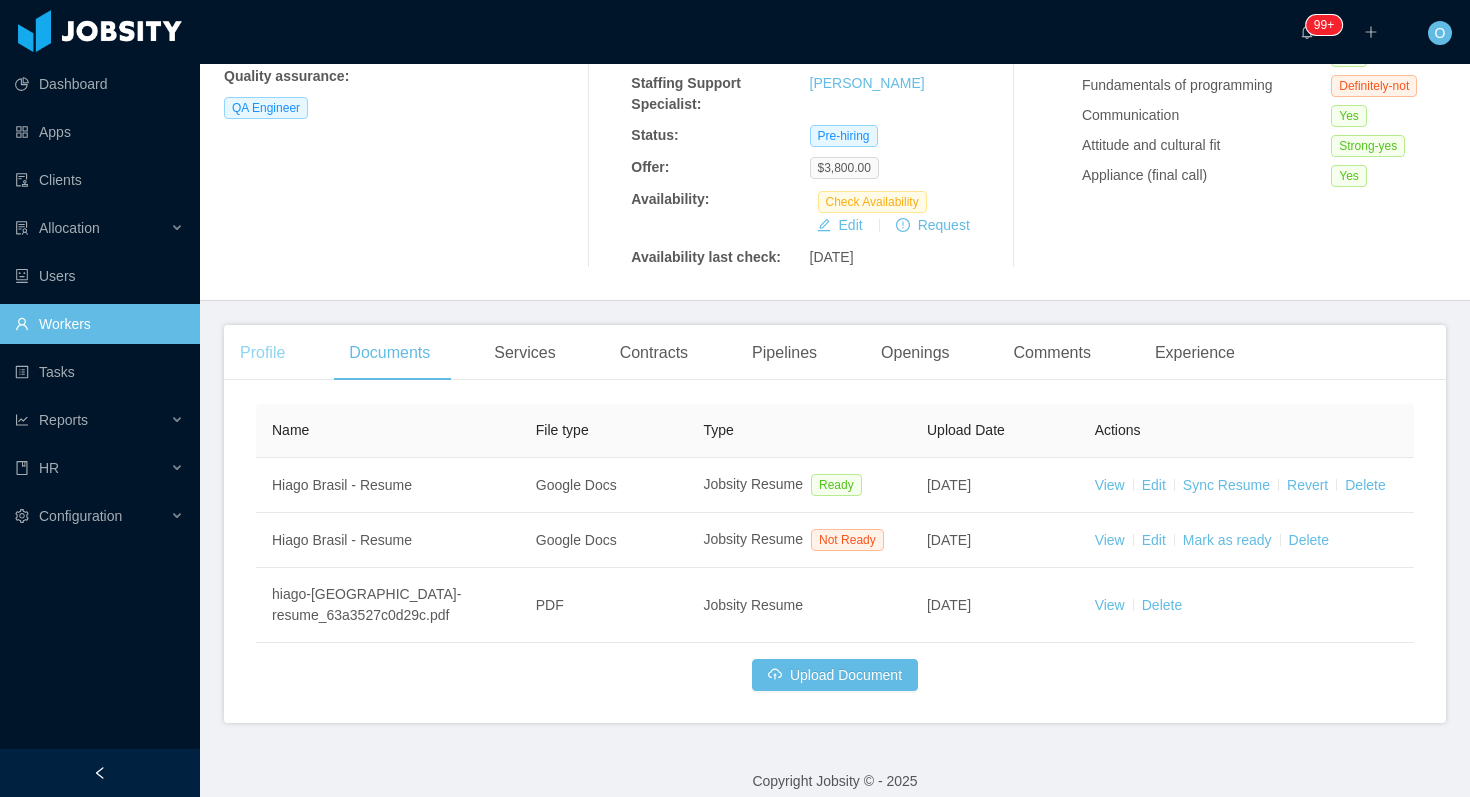 click on "Profile" at bounding box center [262, 353] 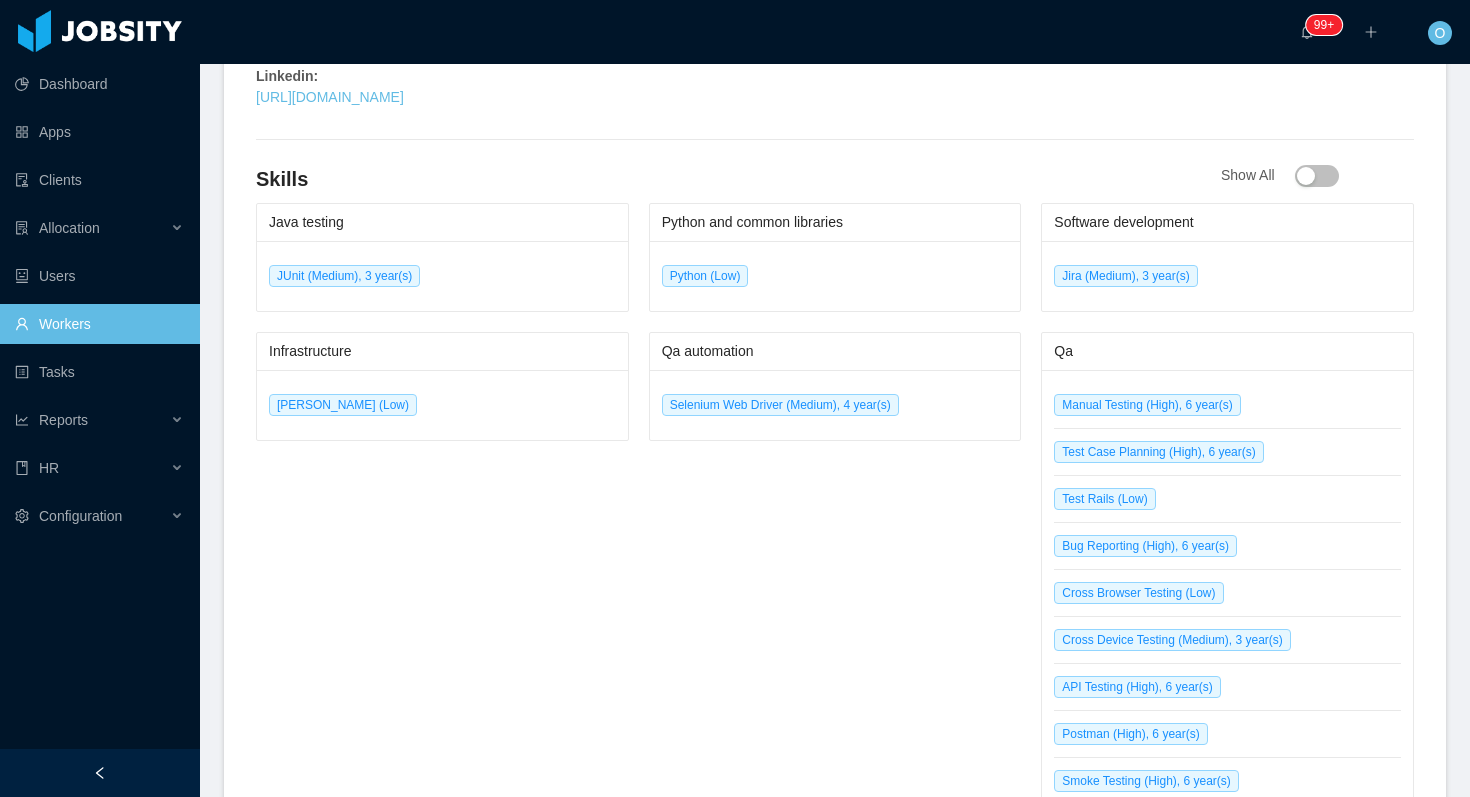 scroll, scrollTop: 1084, scrollLeft: 0, axis: vertical 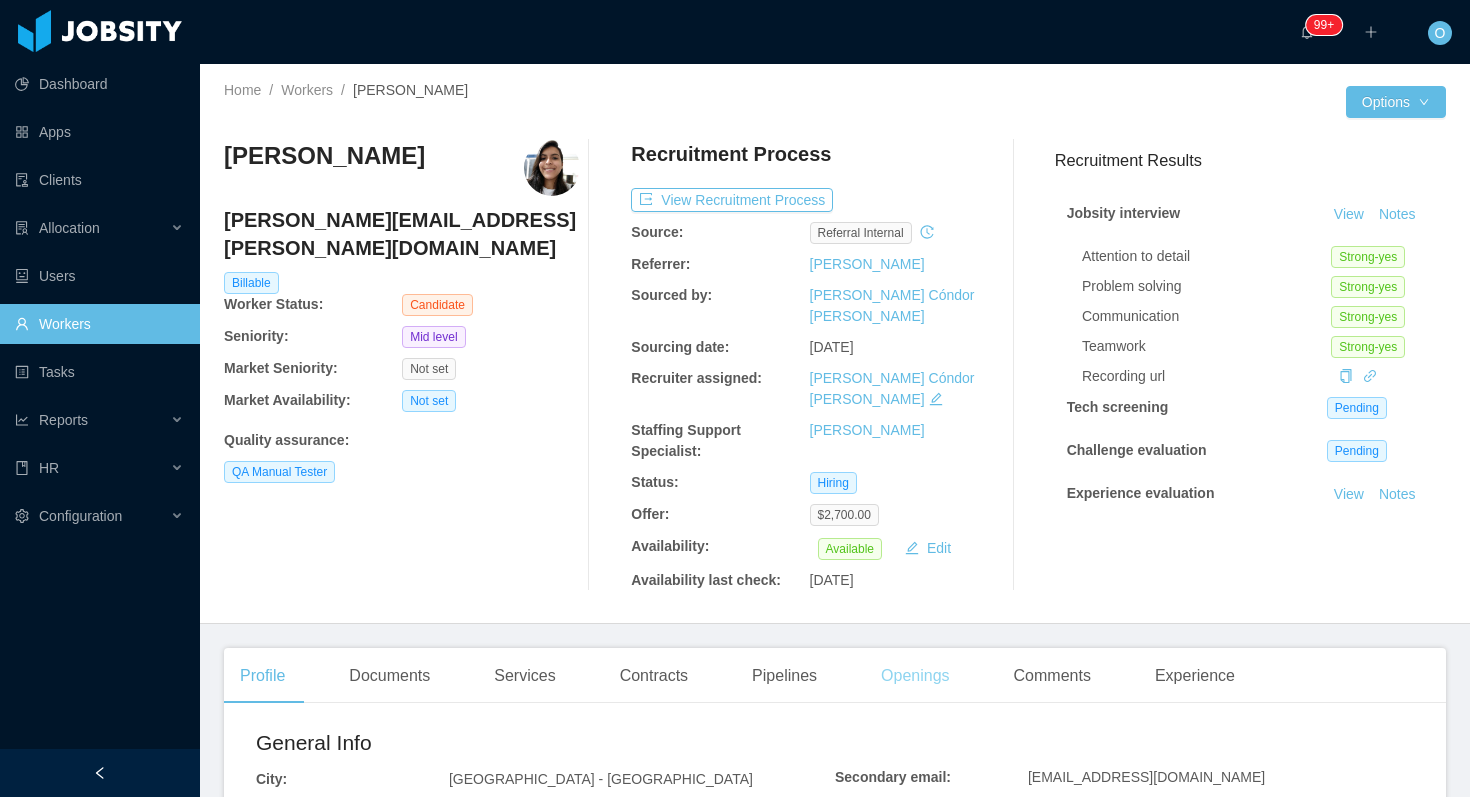 click on "Openings" at bounding box center [915, 676] 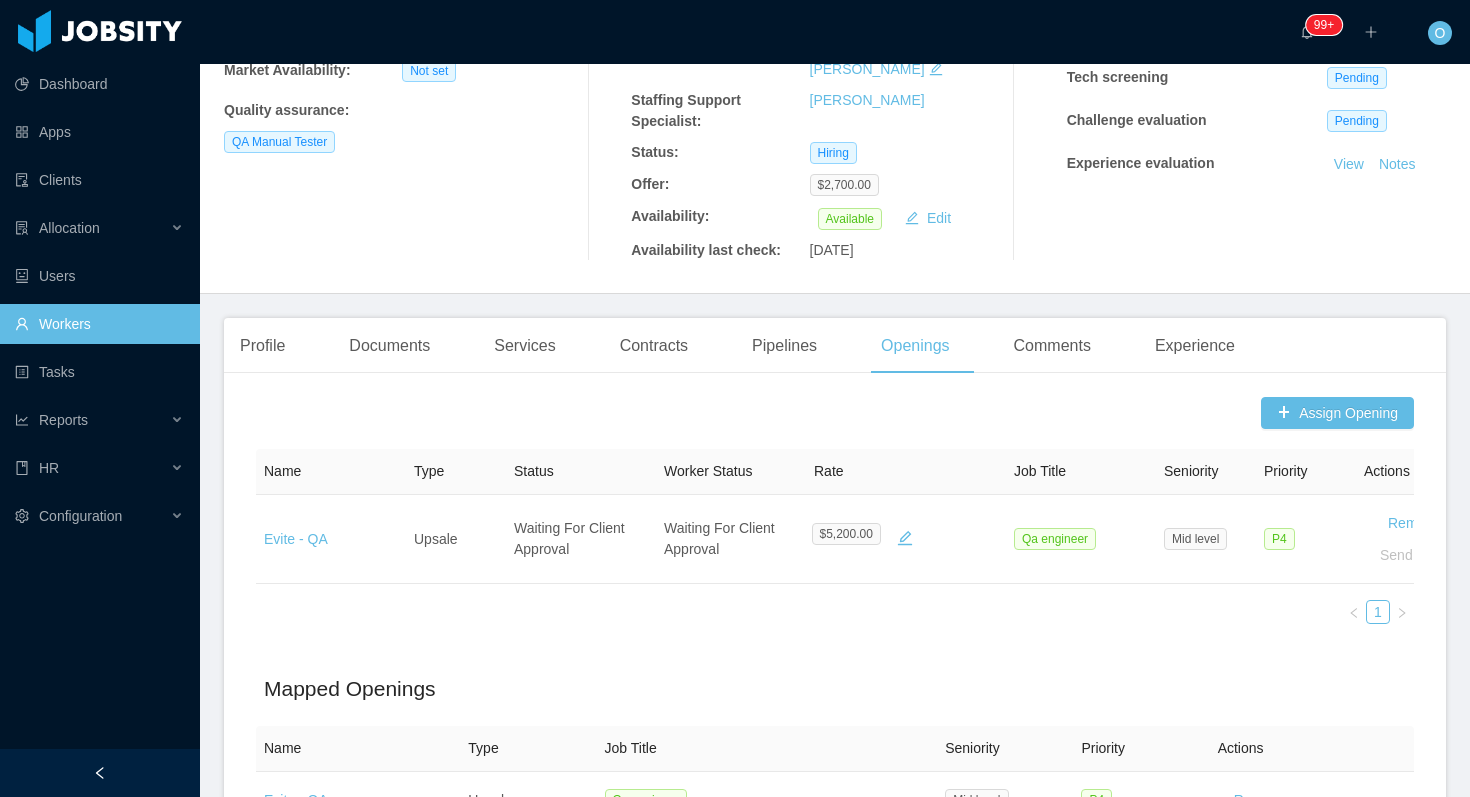 scroll, scrollTop: 373, scrollLeft: 0, axis: vertical 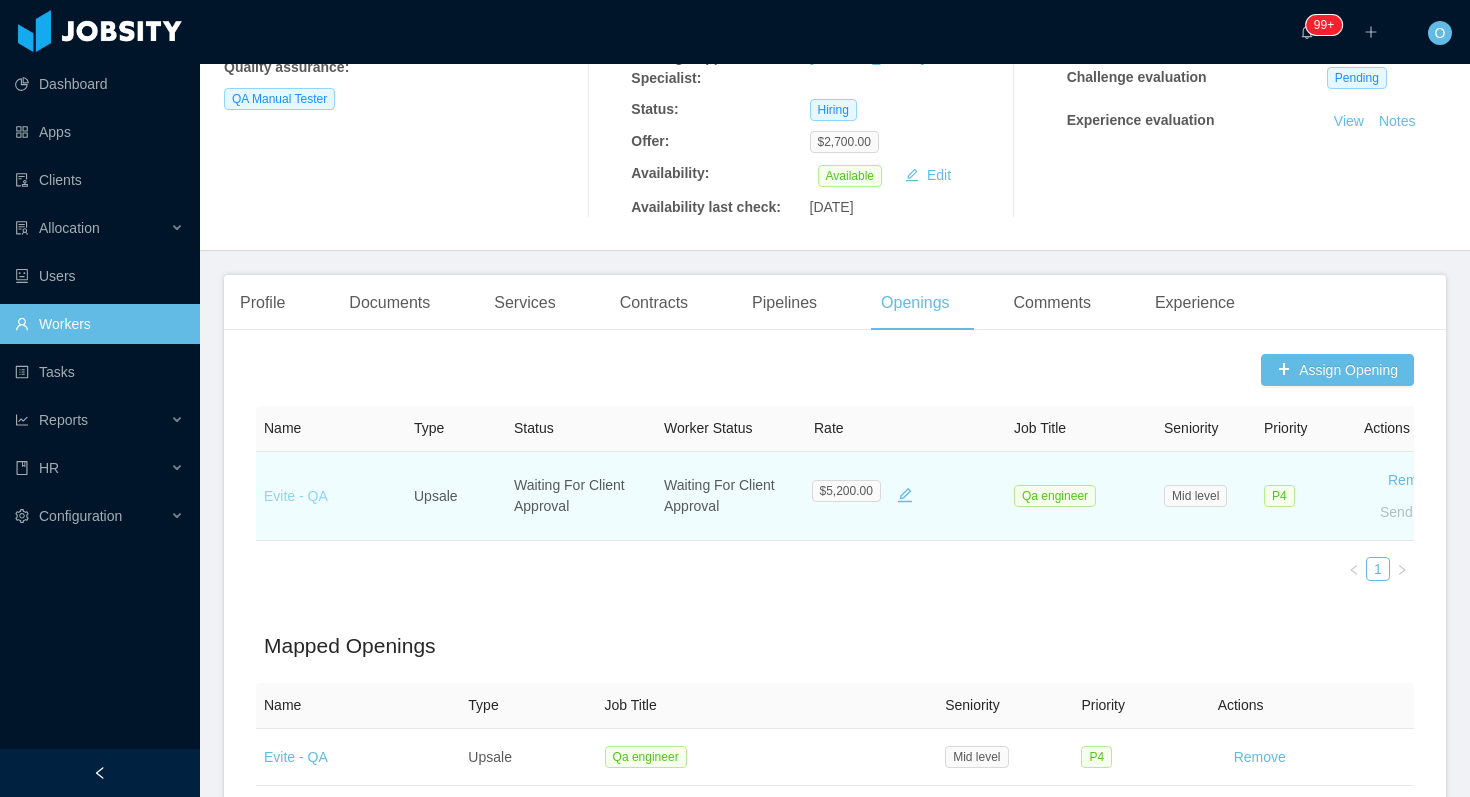 click on "Evite - QA" at bounding box center [296, 496] 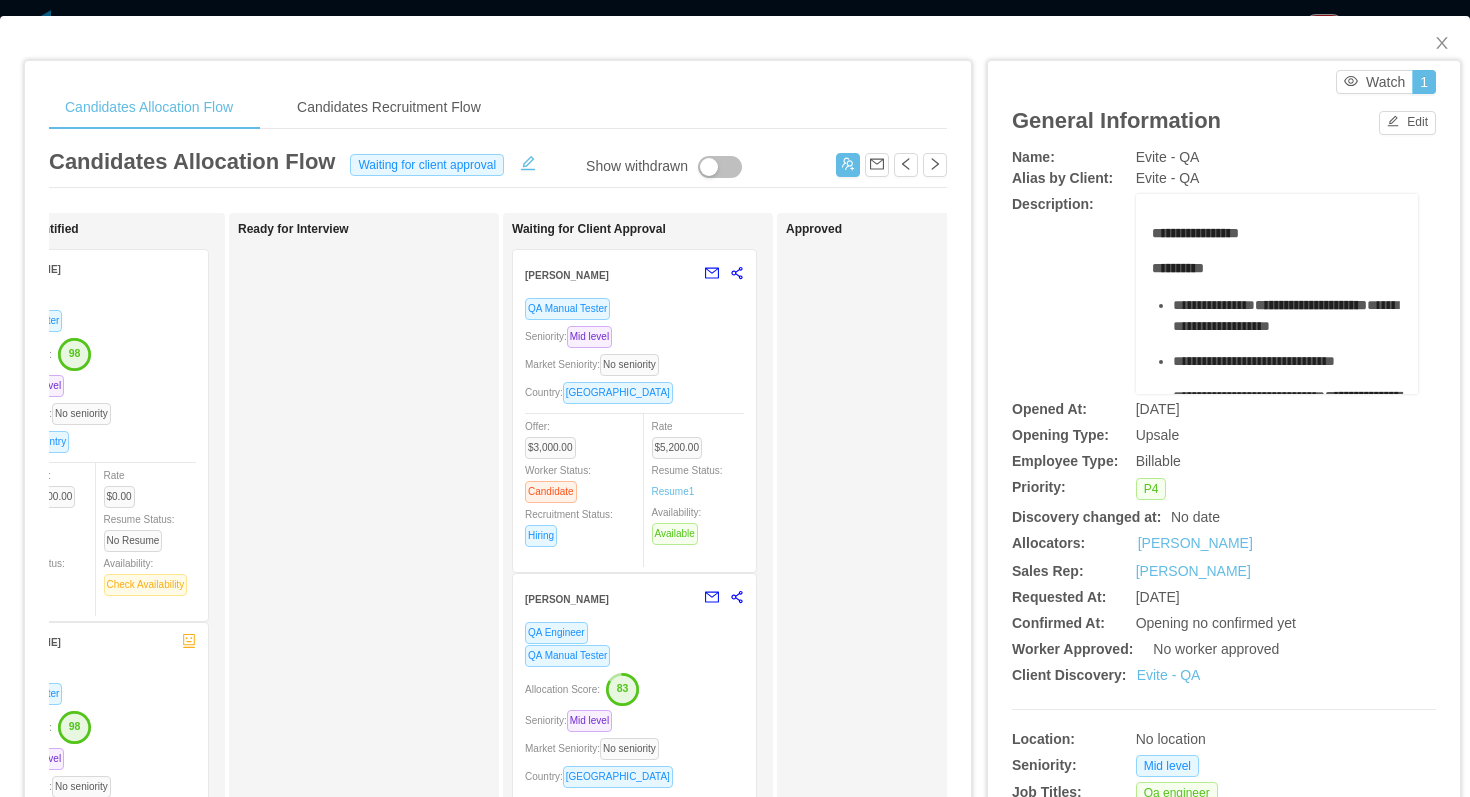 scroll, scrollTop: 0, scrollLeft: 399, axis: horizontal 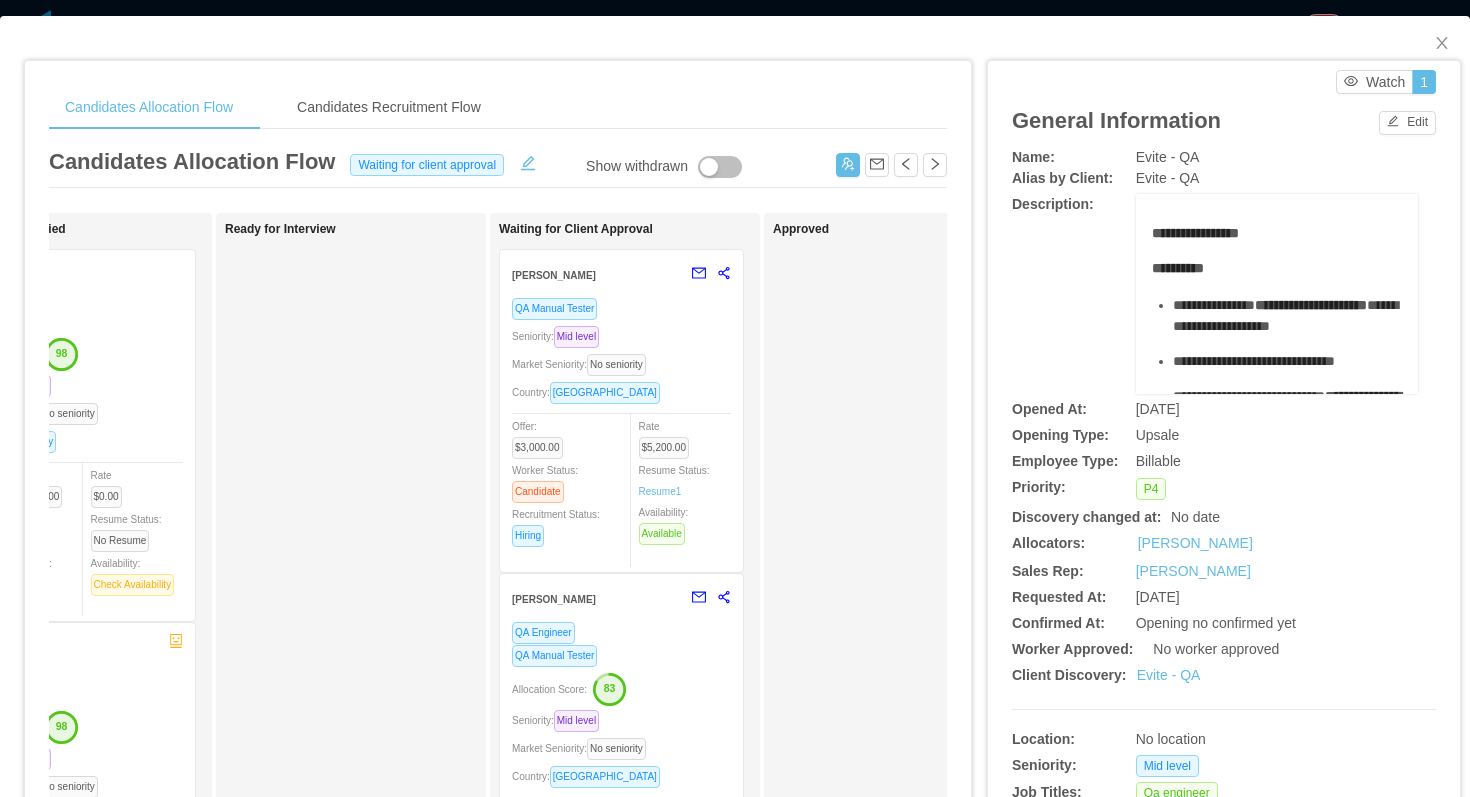 click on "Seniority:   Mid level" at bounding box center (621, 336) 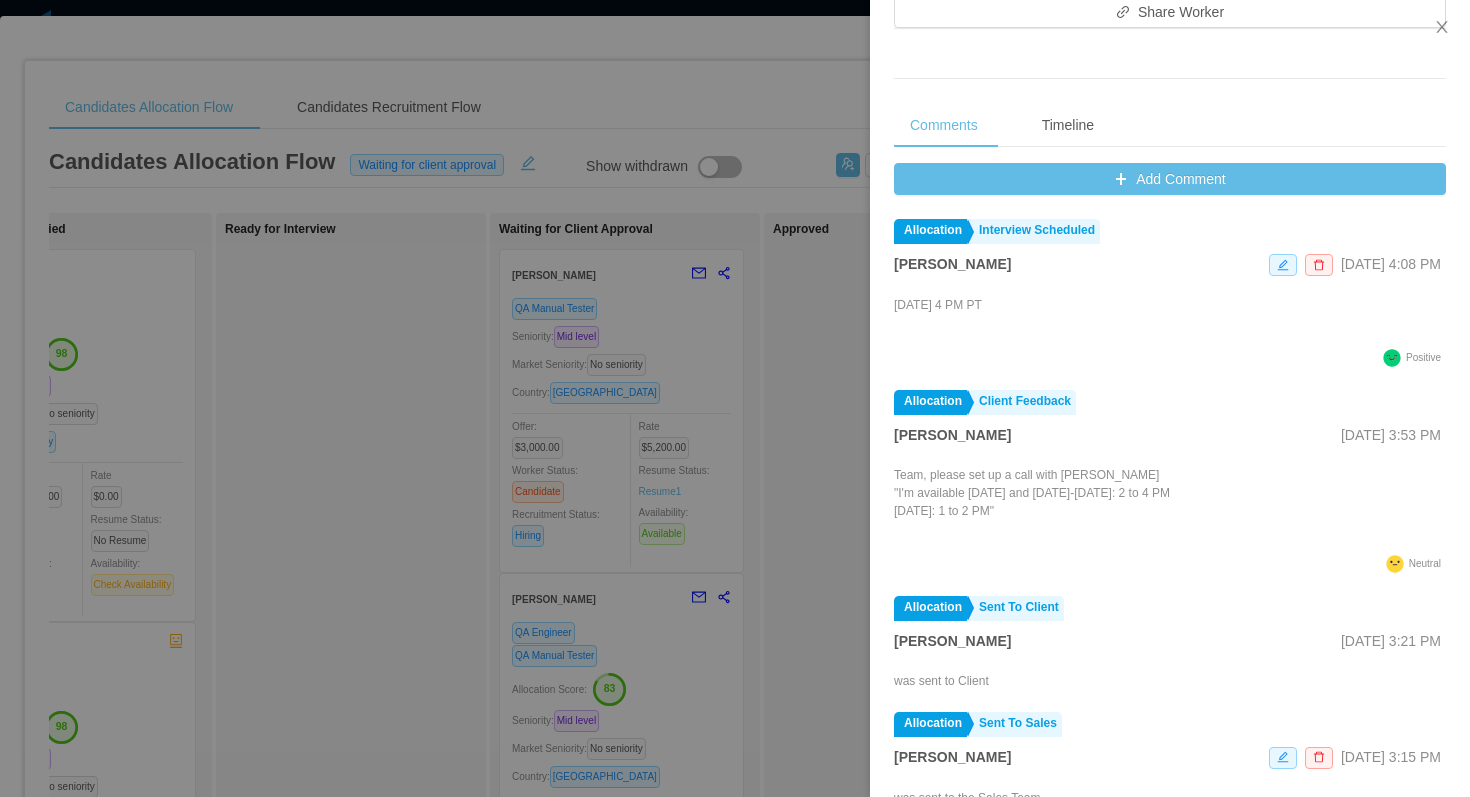 scroll, scrollTop: 759, scrollLeft: 0, axis: vertical 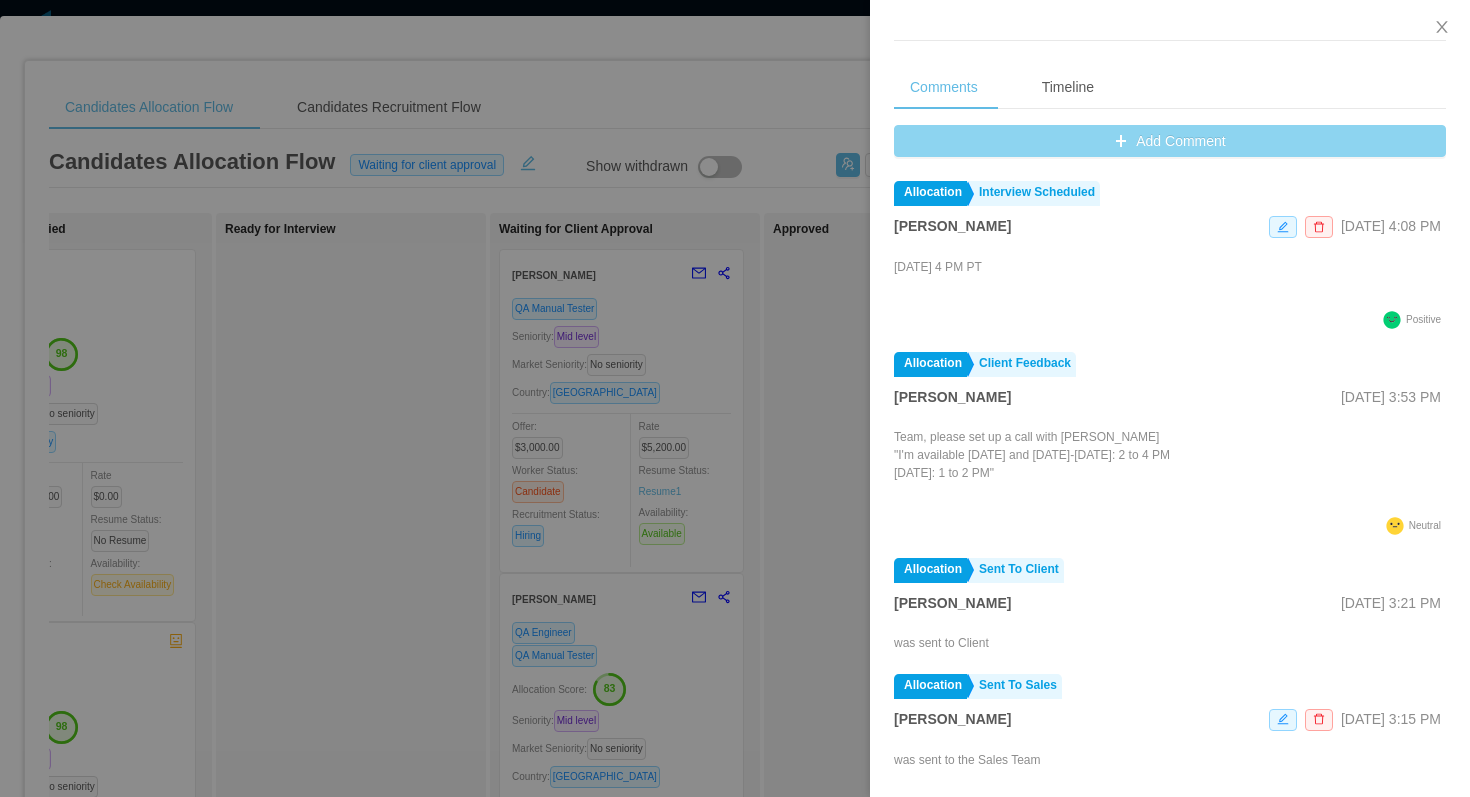 click on "Add Comment" at bounding box center [1170, 141] 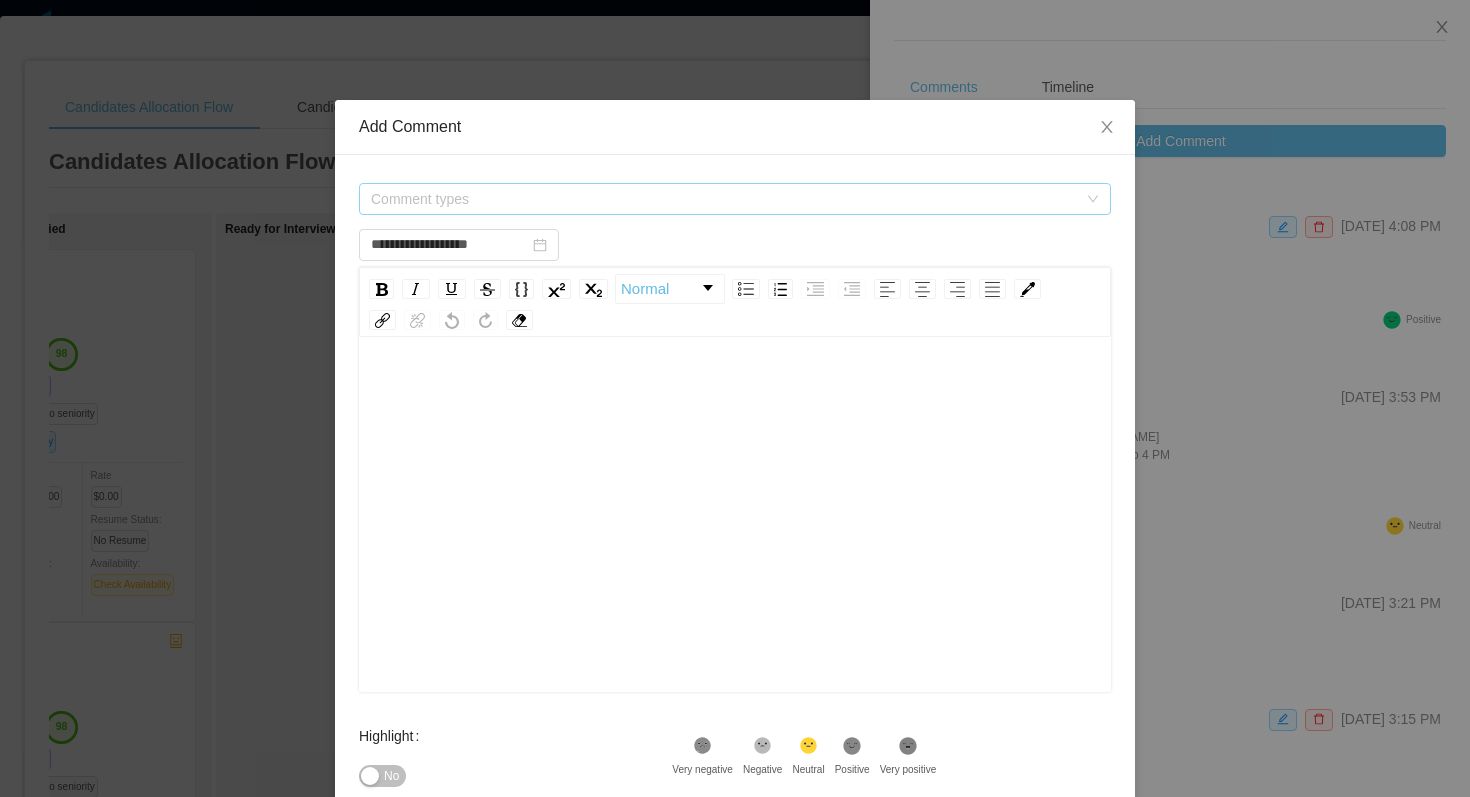 click on "Comment types" at bounding box center [724, 199] 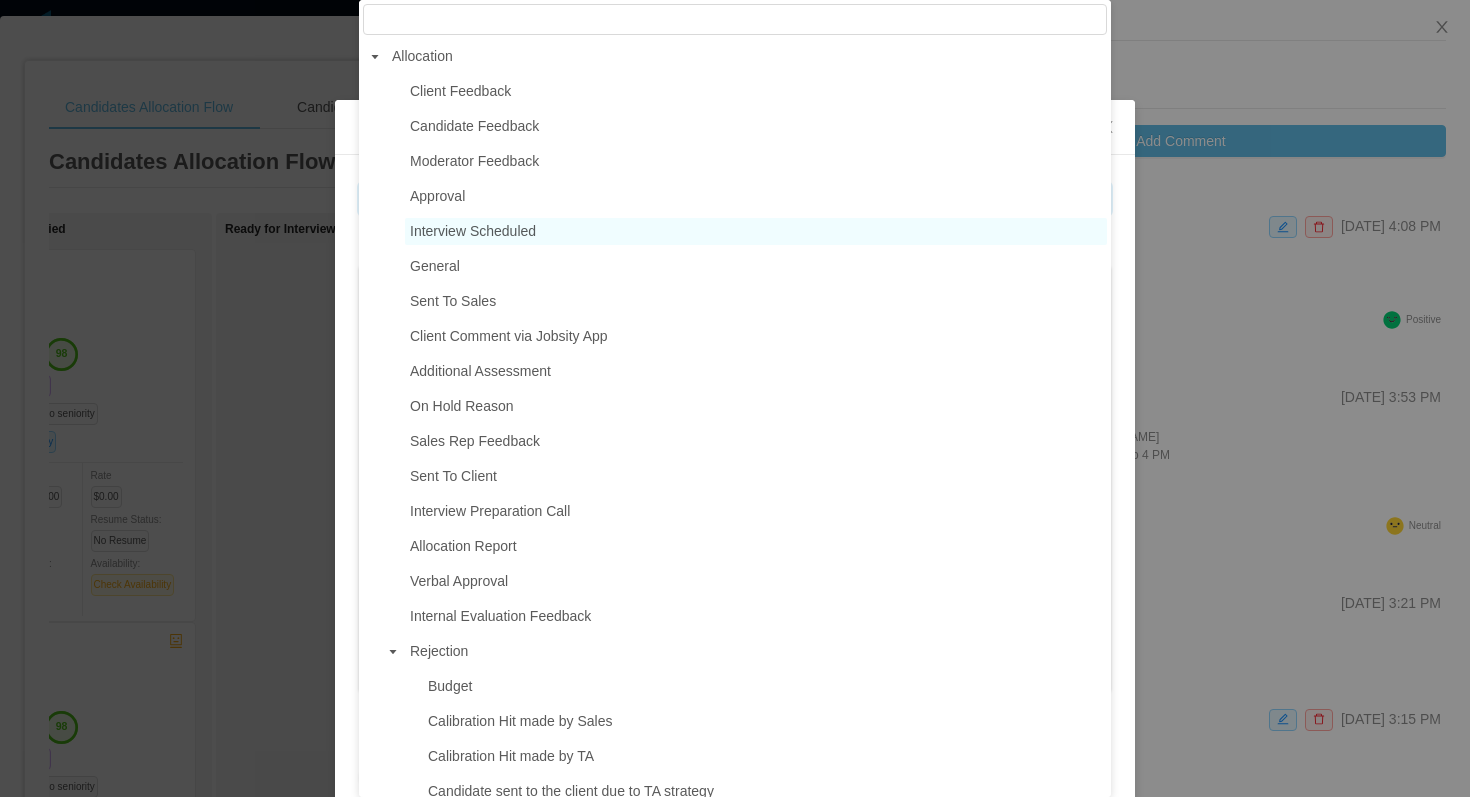 click on "Interview Scheduled" at bounding box center (473, 231) 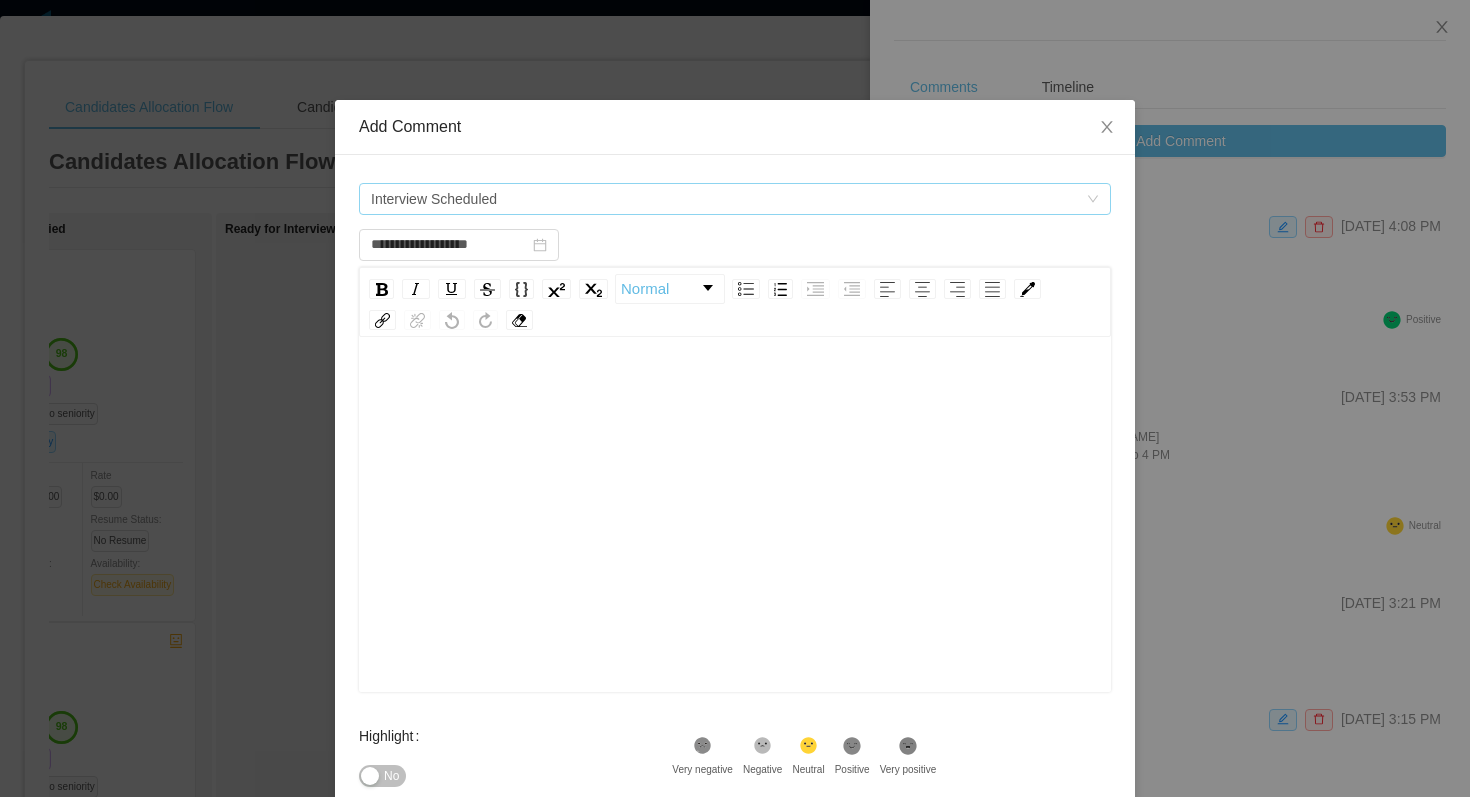 click on "Interview Scheduled" at bounding box center [728, 199] 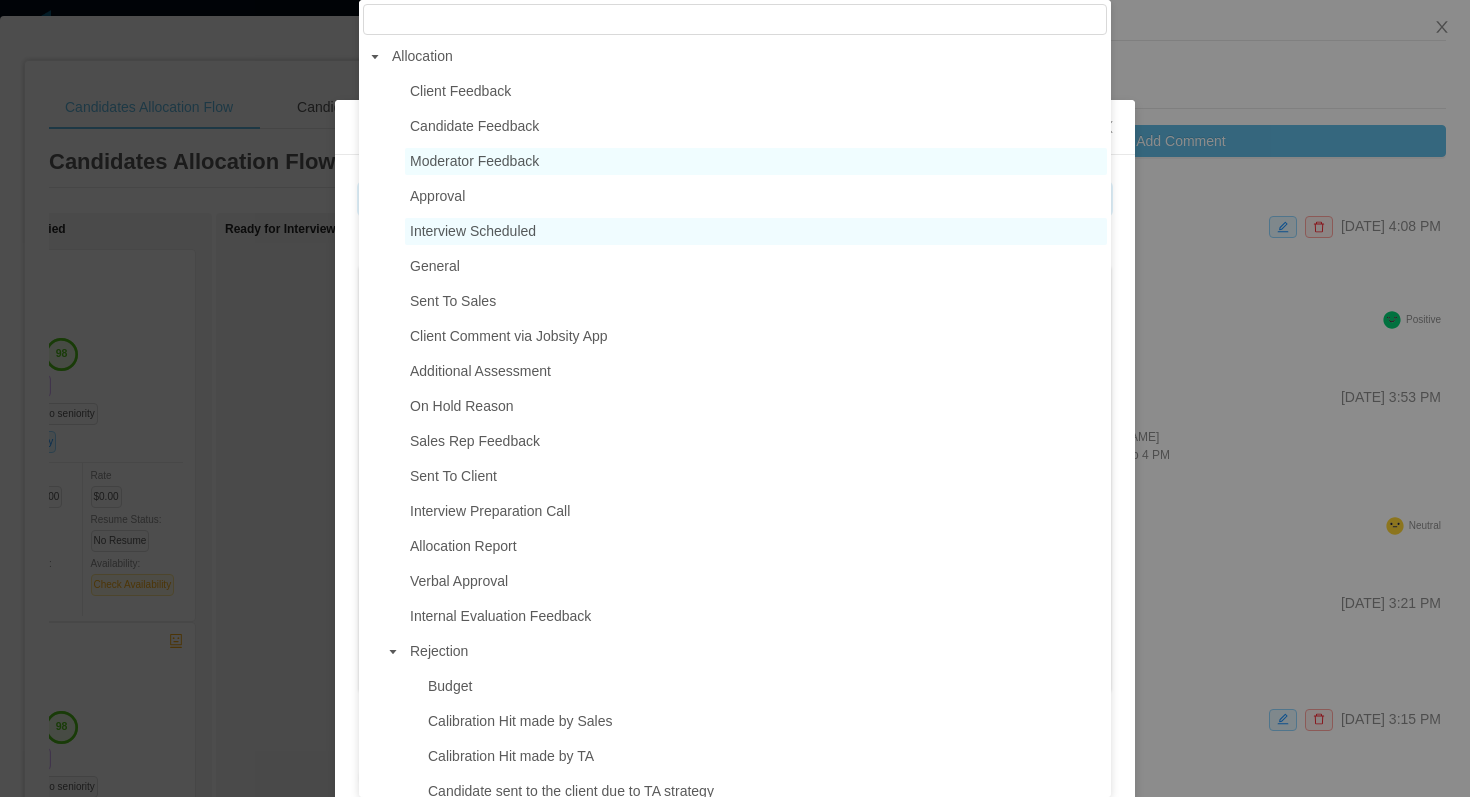 click on "Moderator Feedback" at bounding box center (474, 161) 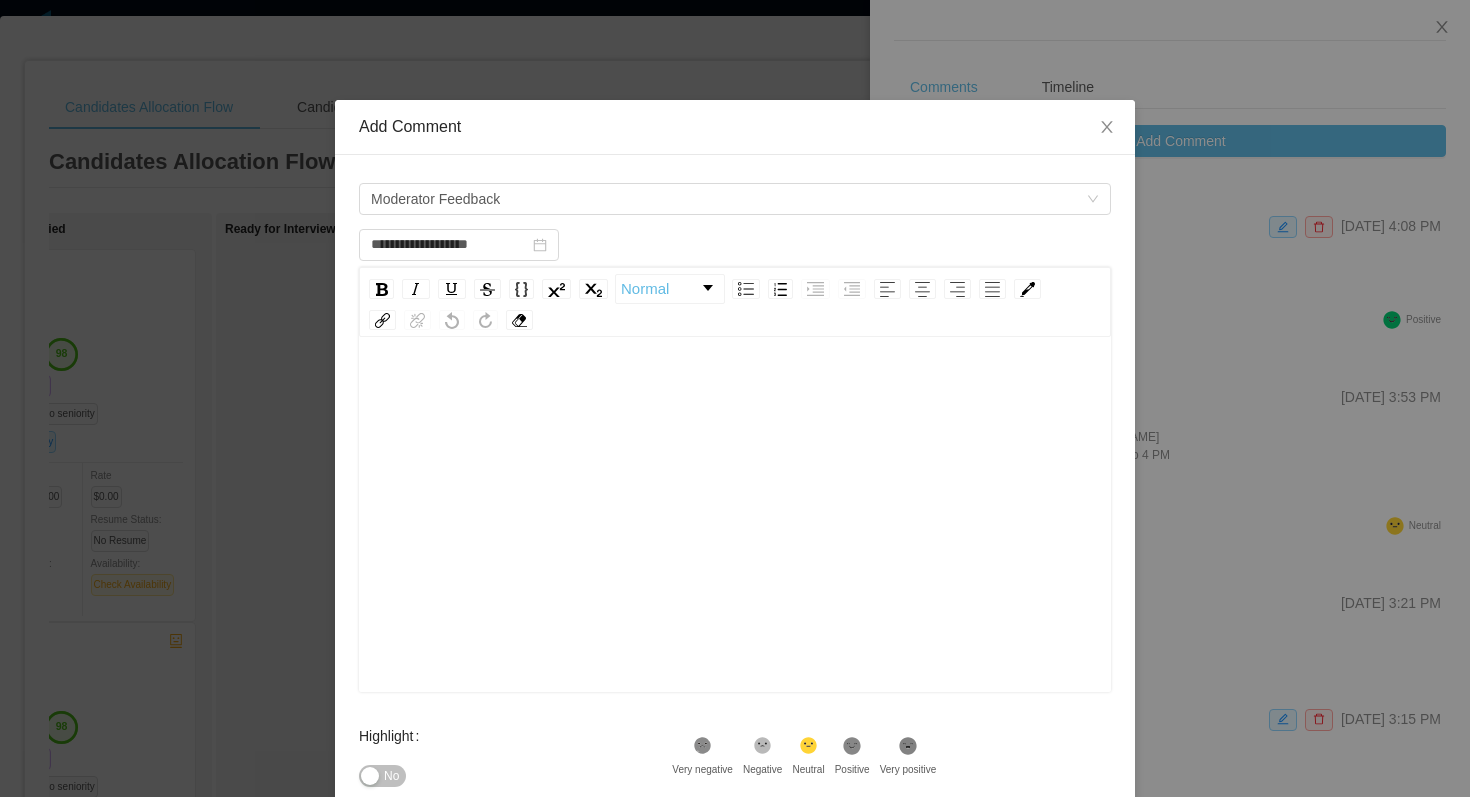 click at bounding box center (735, 546) 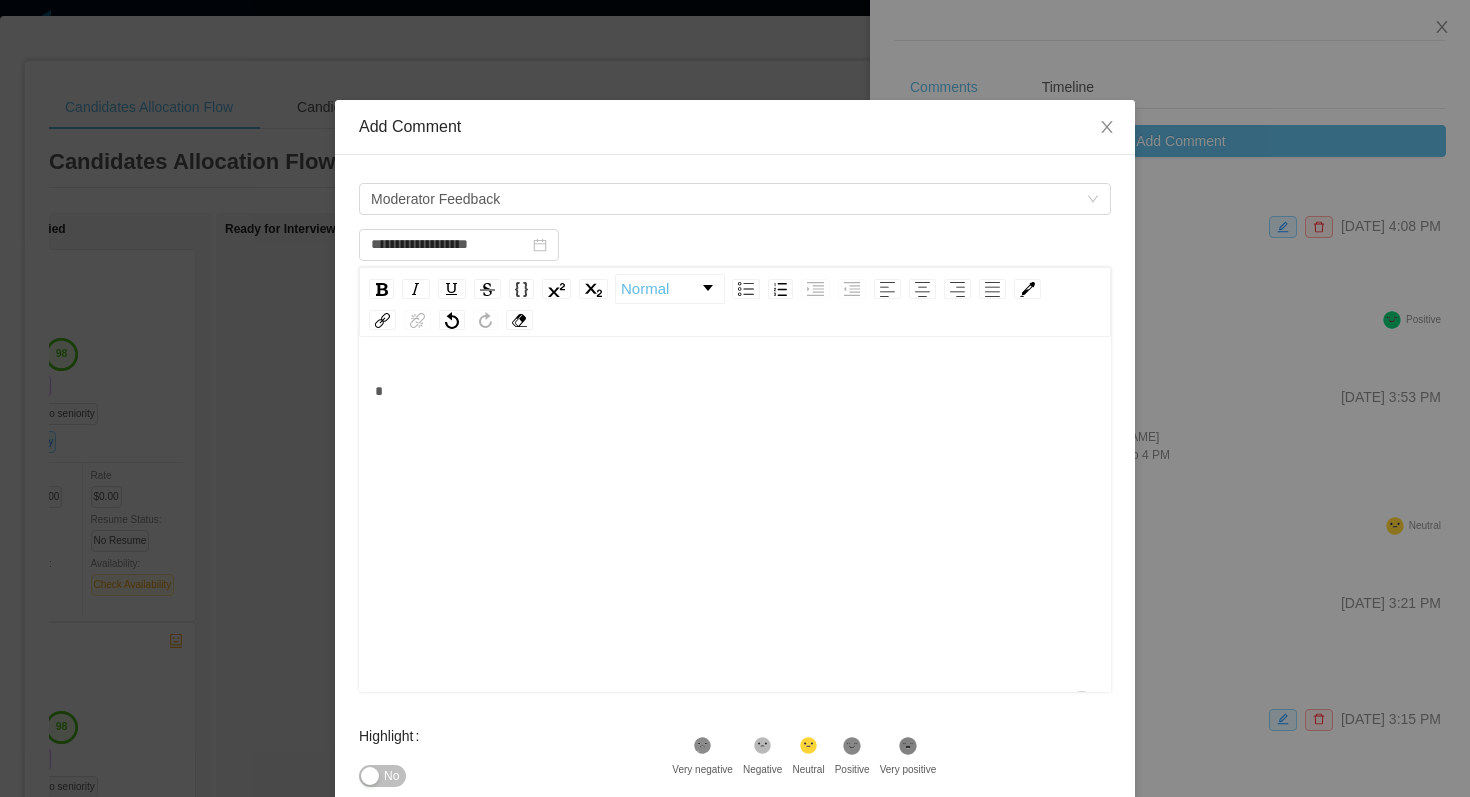 type 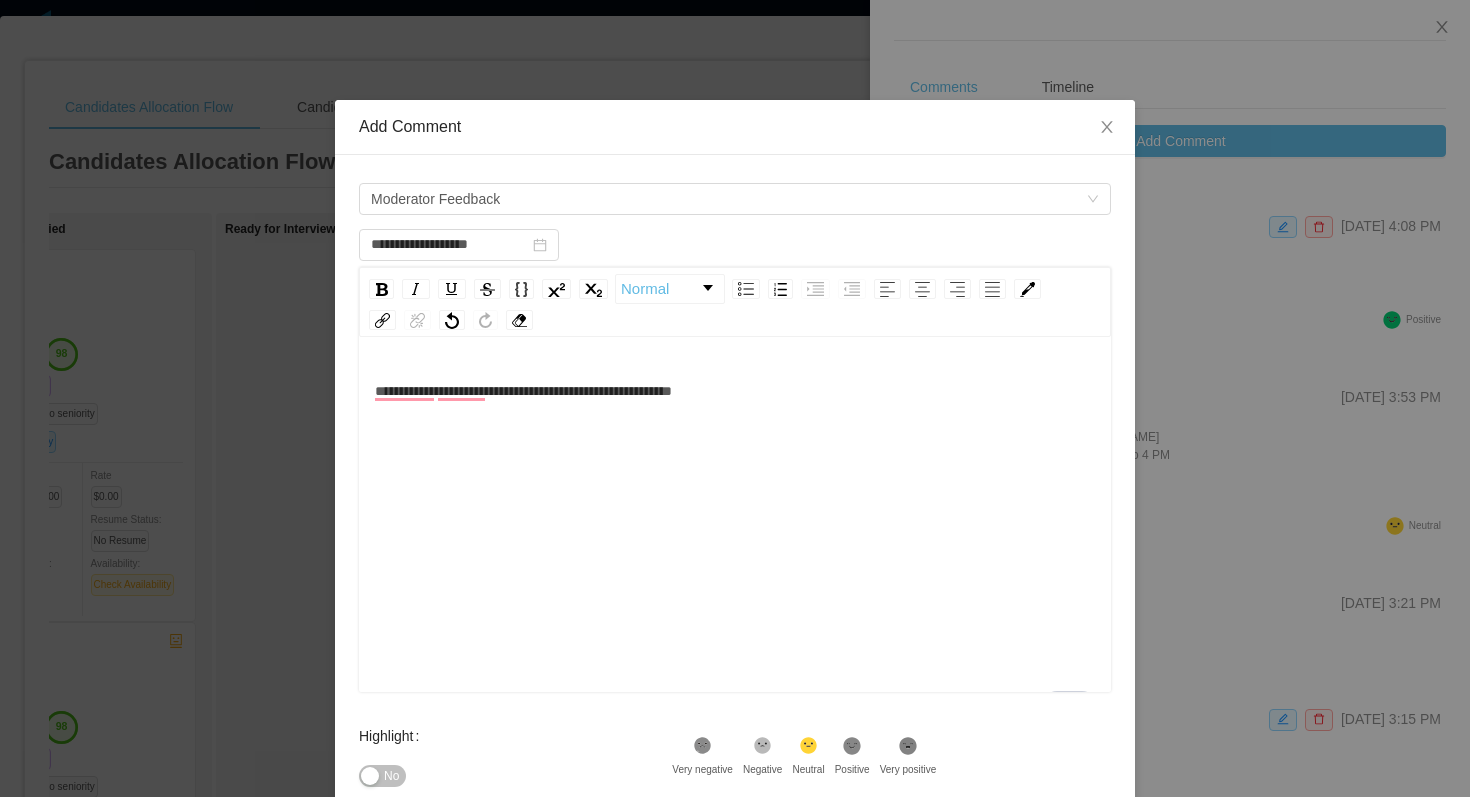 click 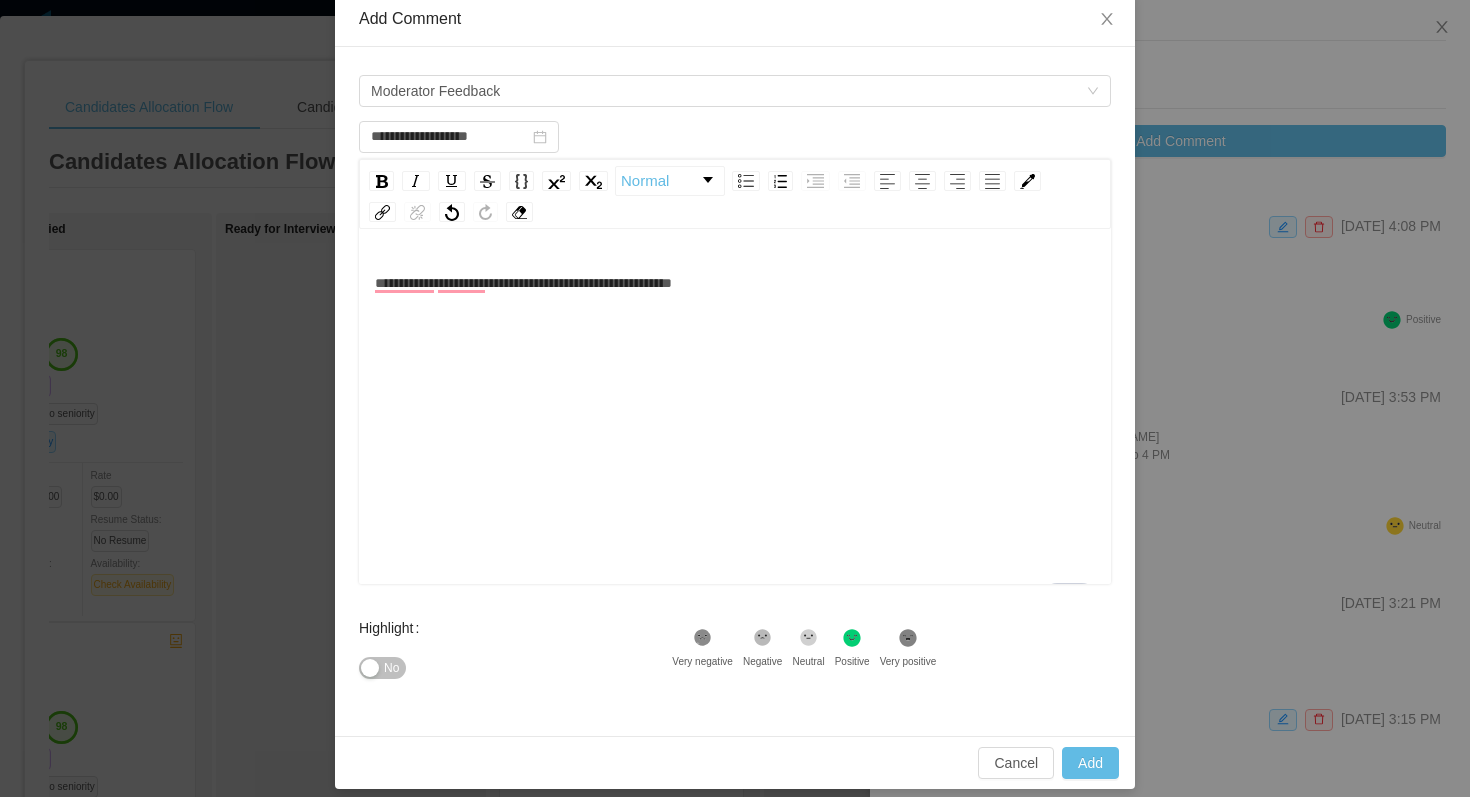 scroll, scrollTop: 124, scrollLeft: 0, axis: vertical 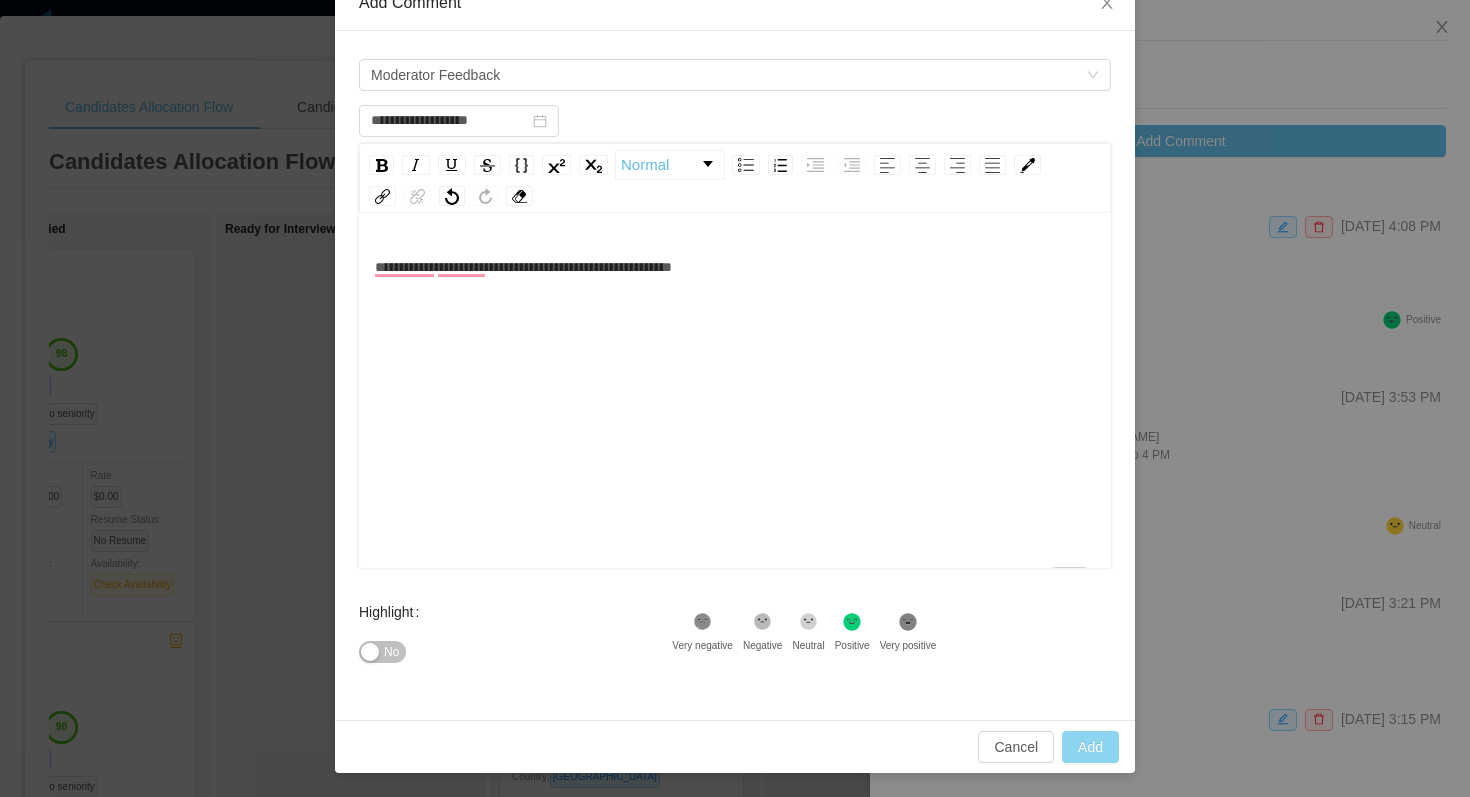 click on "Add" at bounding box center [1090, 747] 